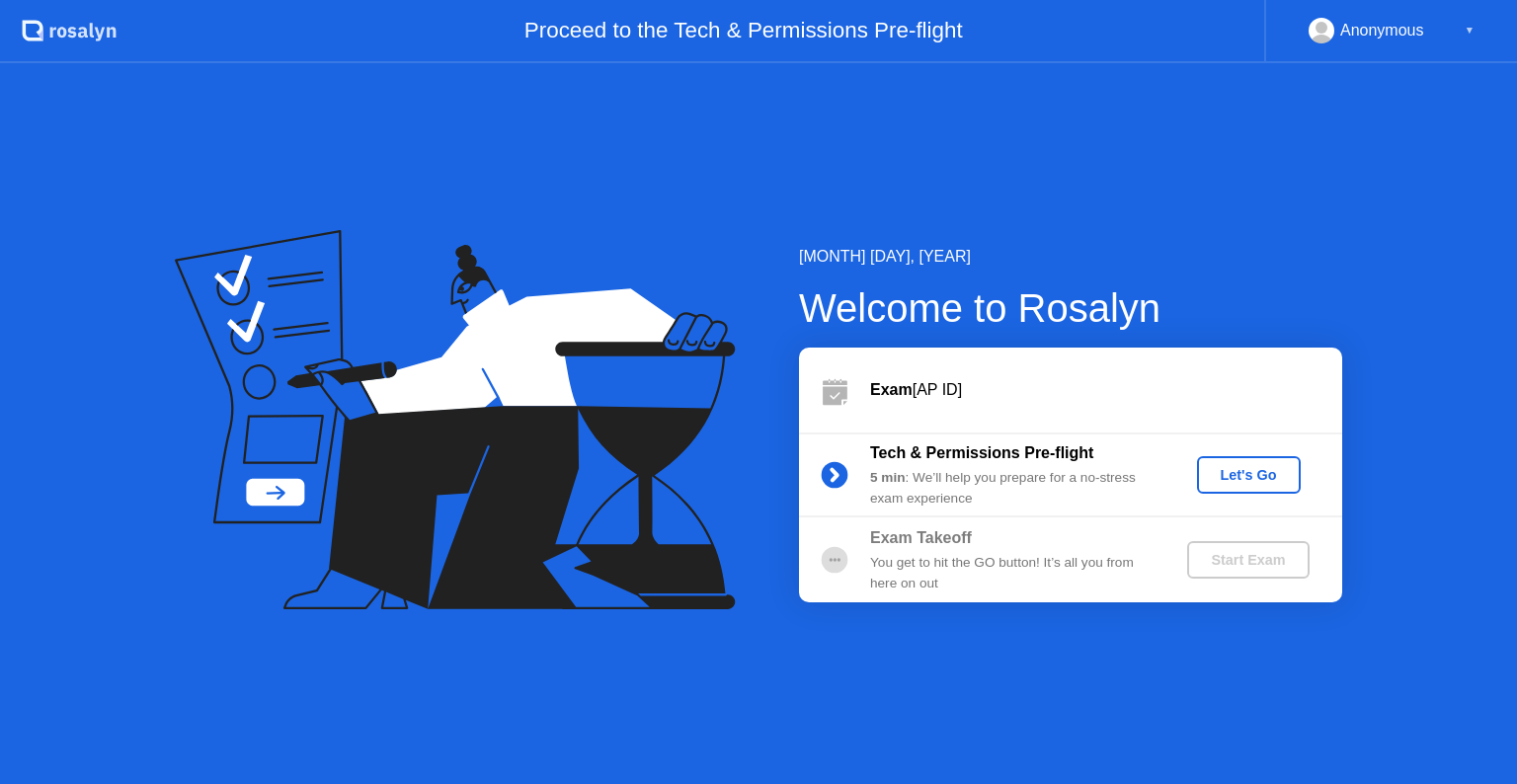 scroll, scrollTop: 0, scrollLeft: 0, axis: both 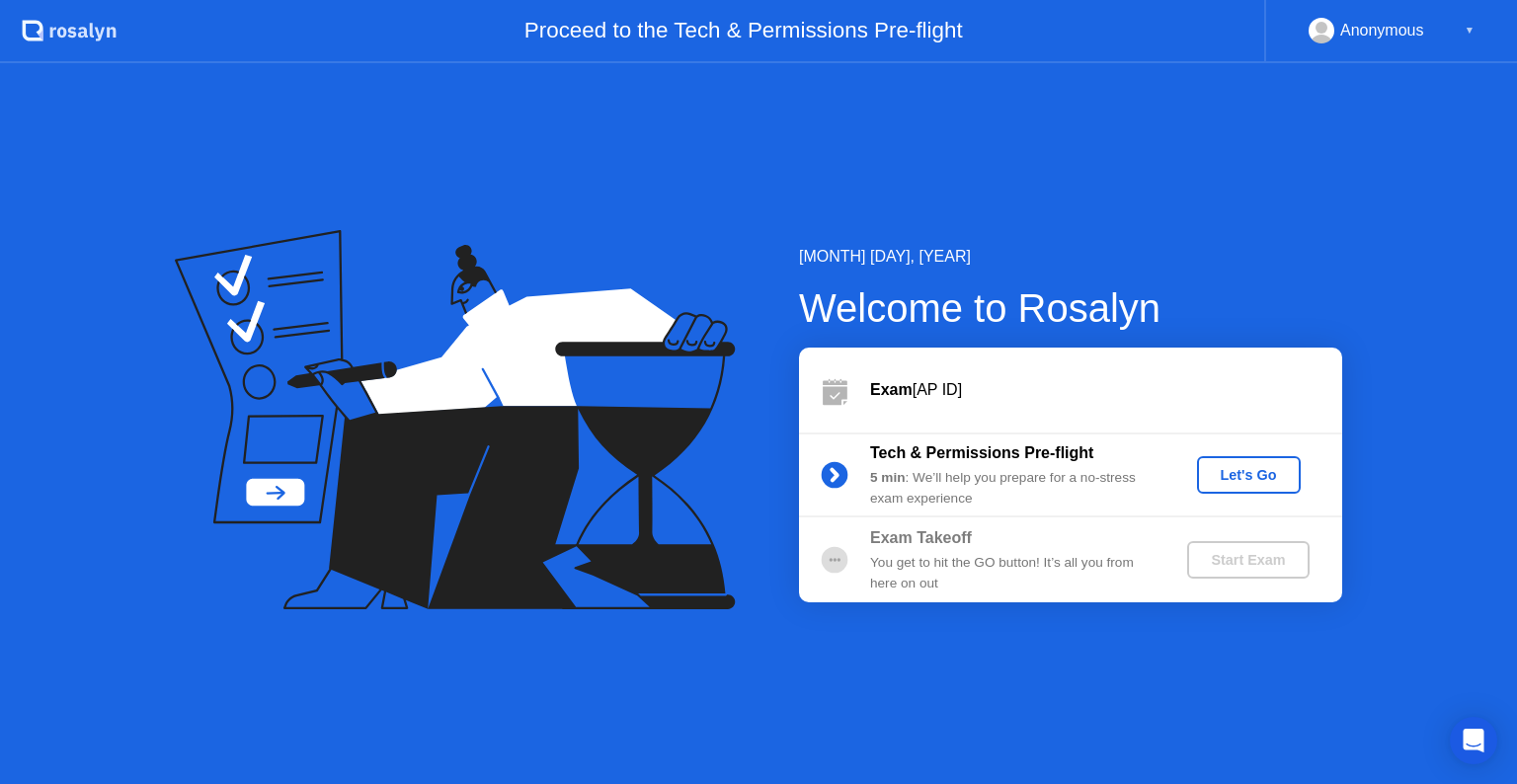click on "Let's Go" 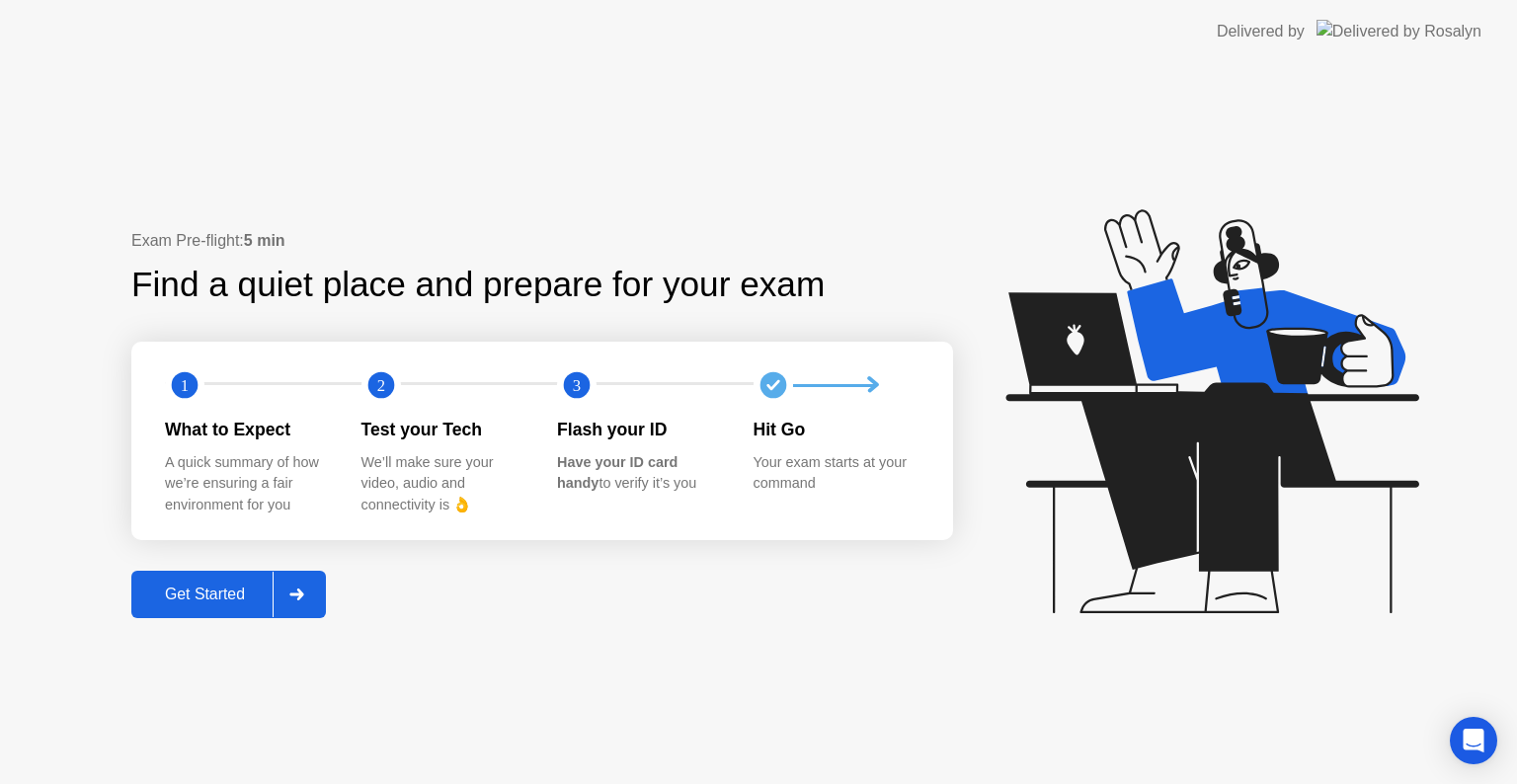 click on "Get Started" 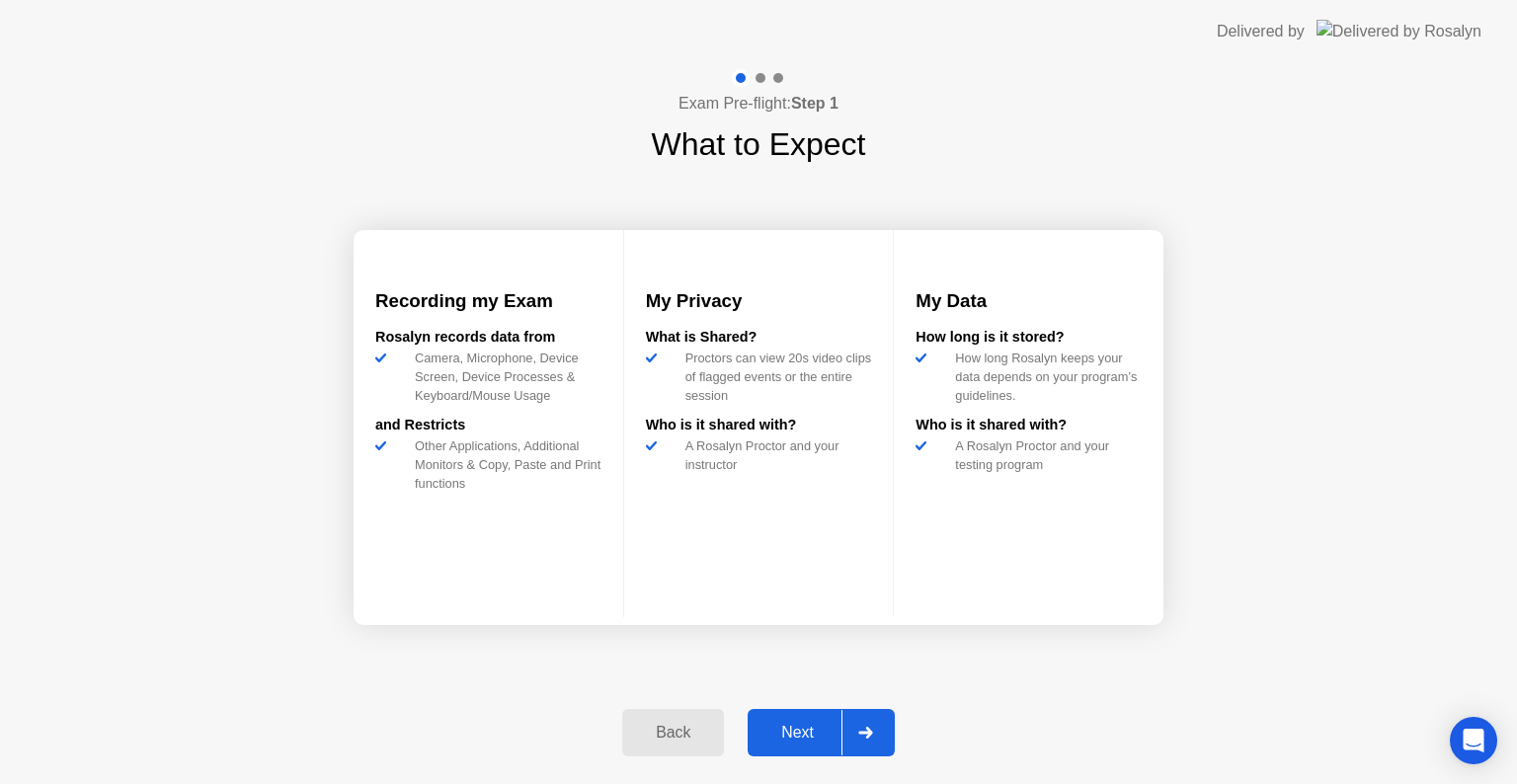 click on "Next" 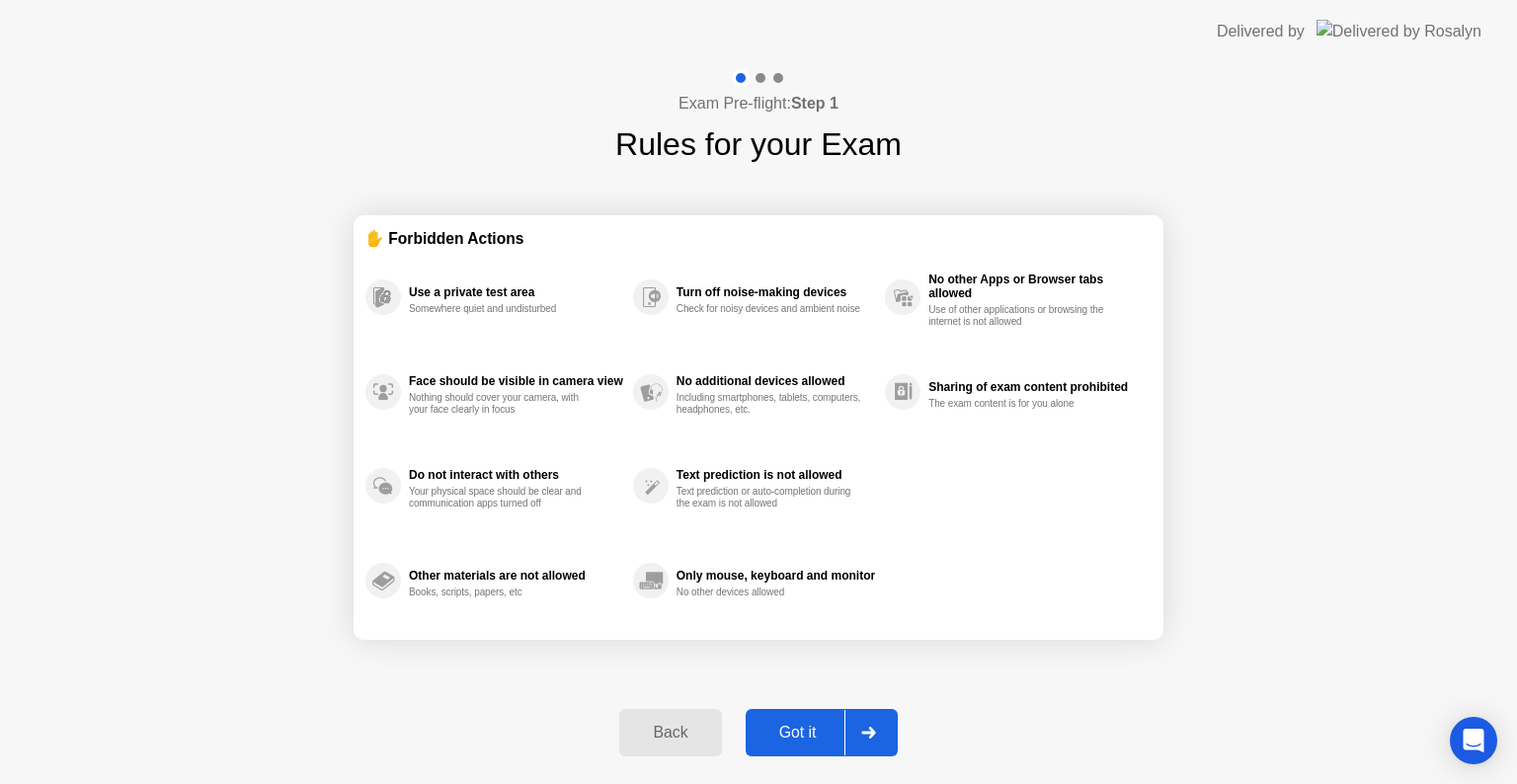 click on "Got it" 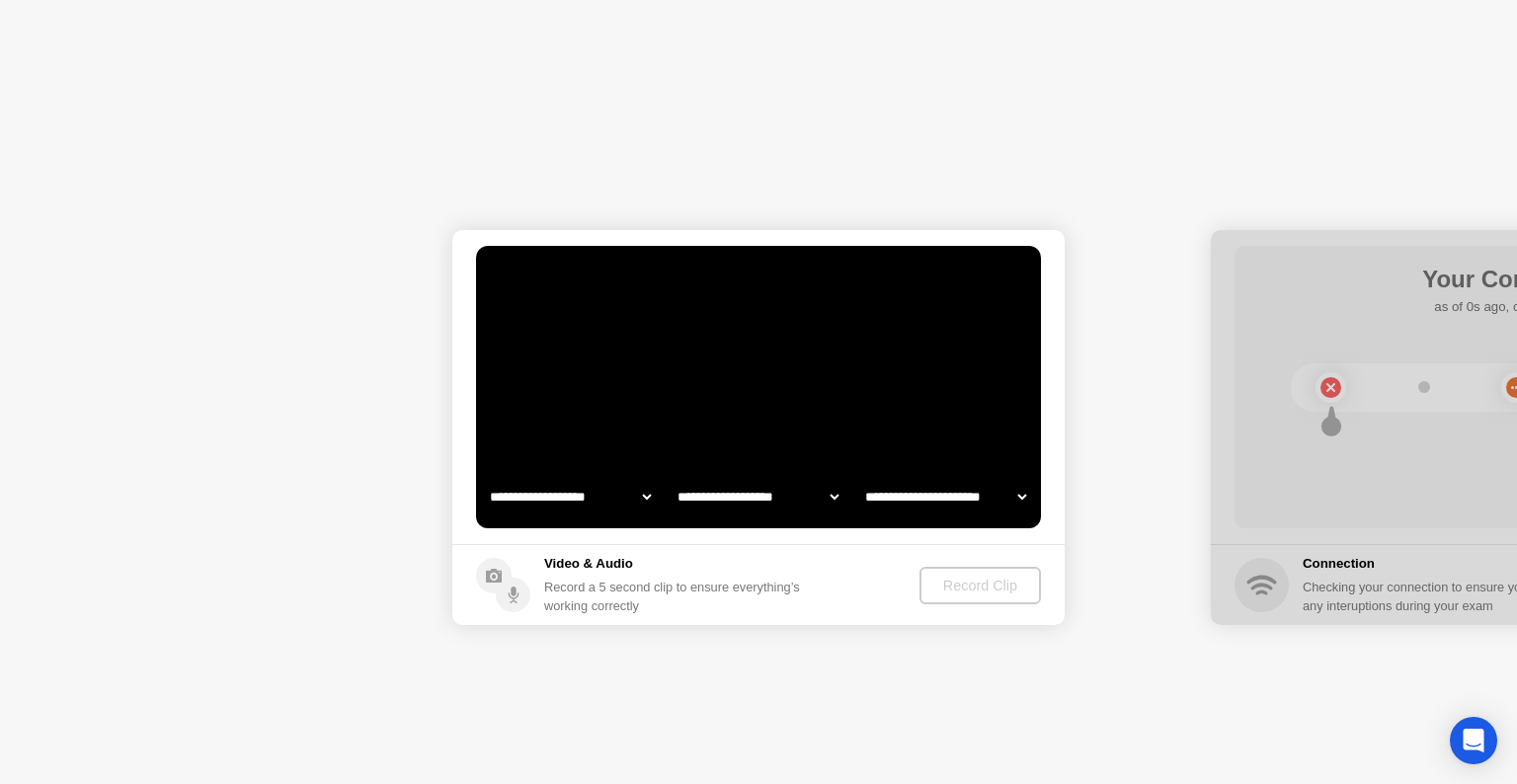select on "**********" 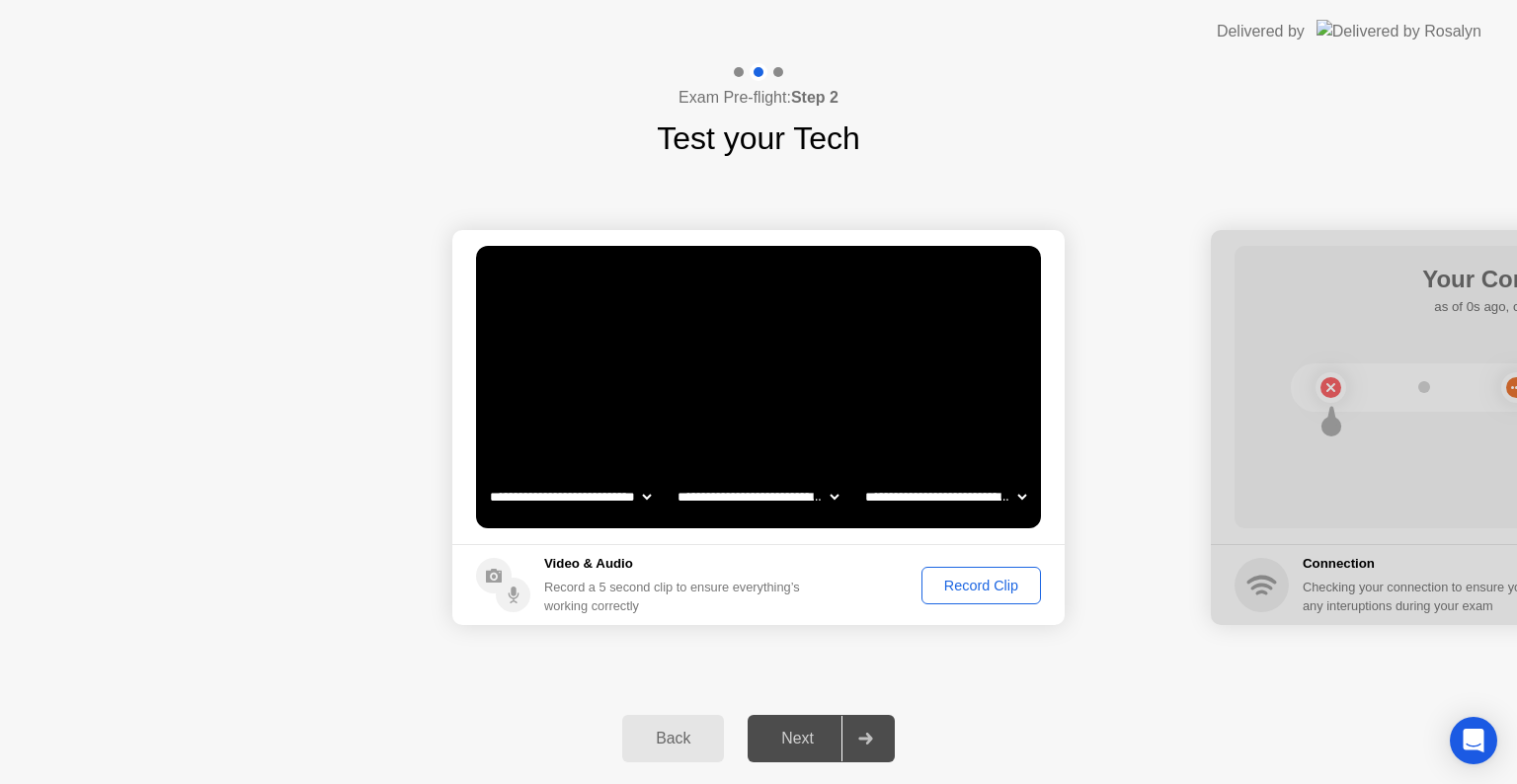 click on "Record Clip" 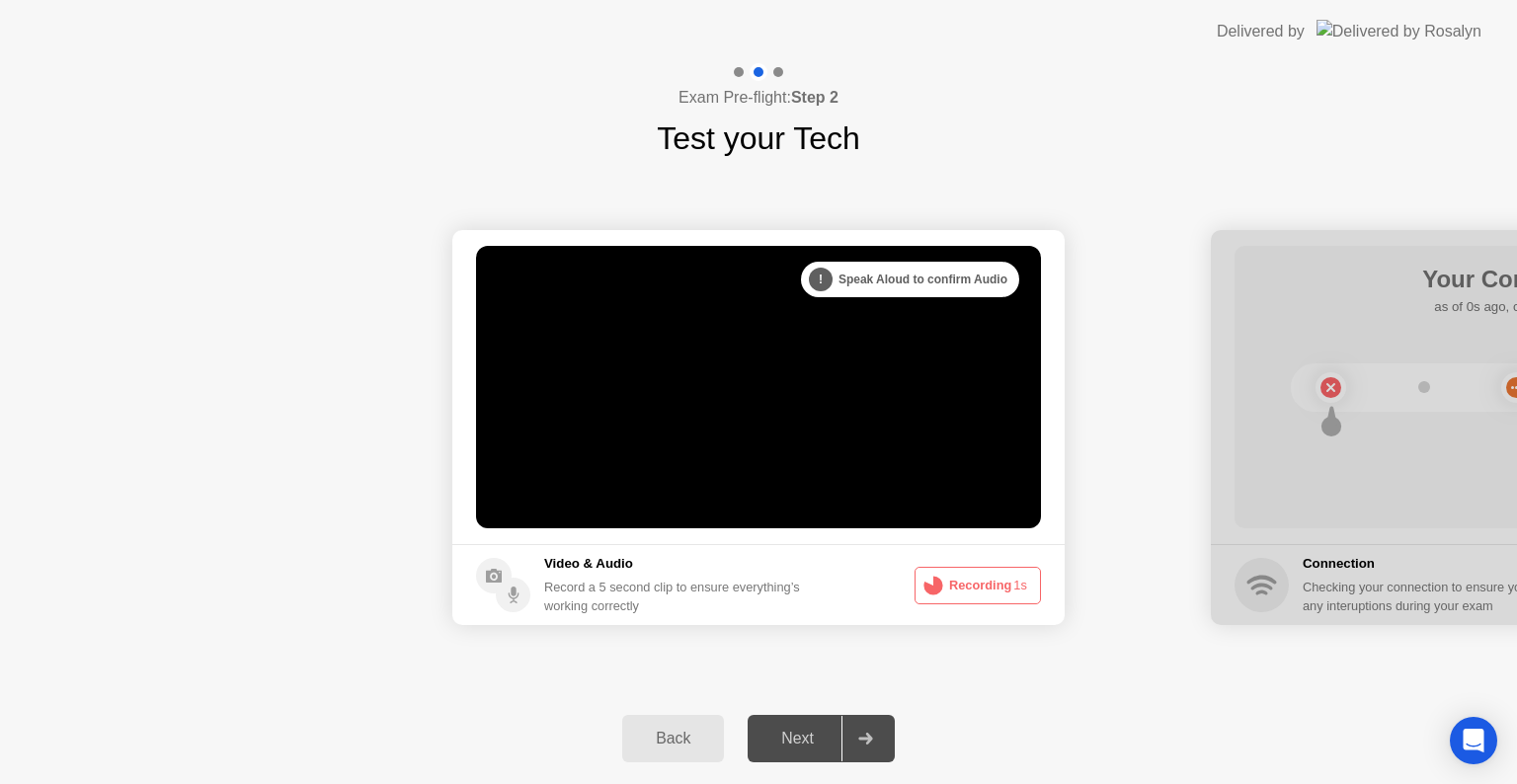 click 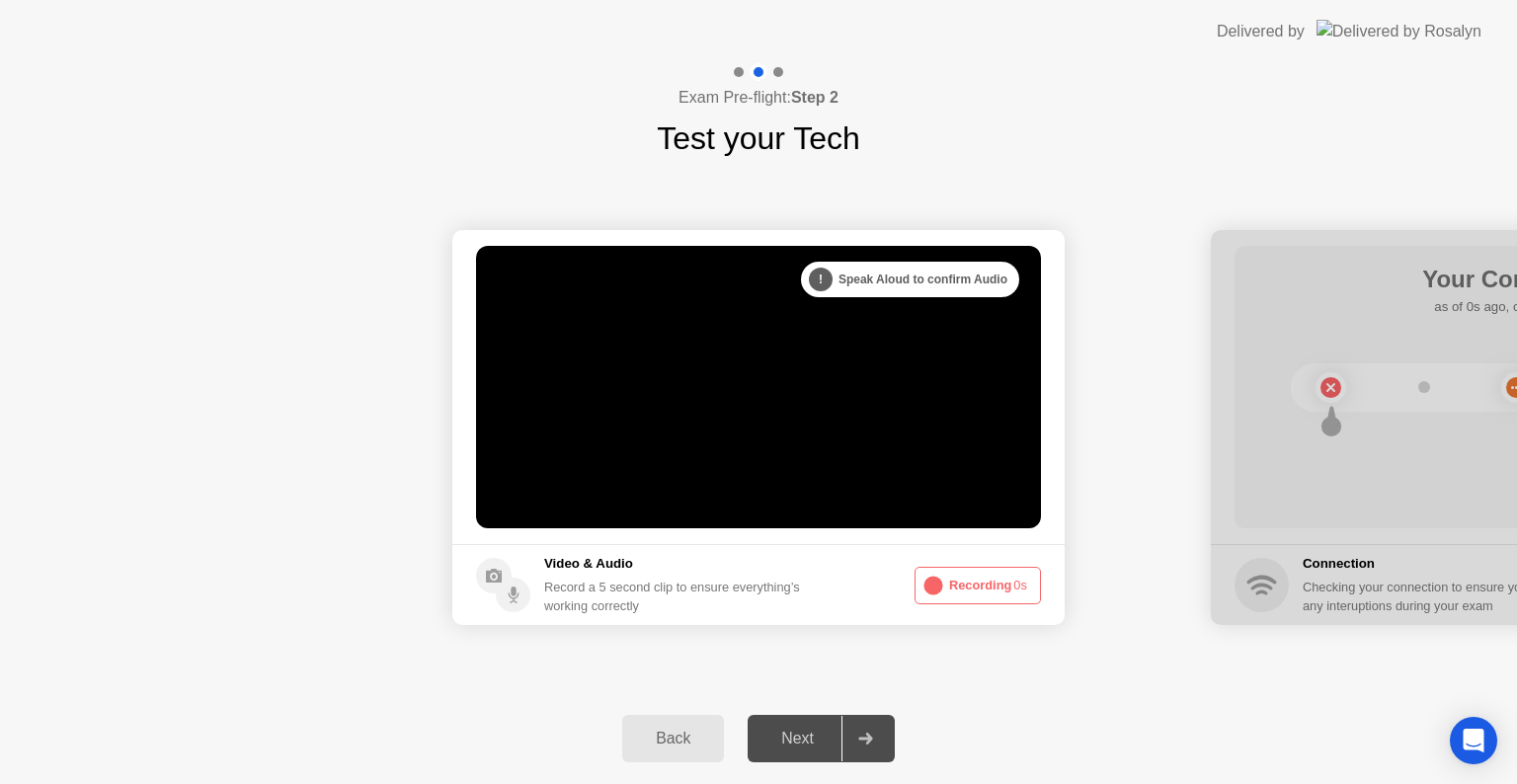 drag, startPoint x: 632, startPoint y: 591, endPoint x: 515, endPoint y: 553, distance: 123.01626 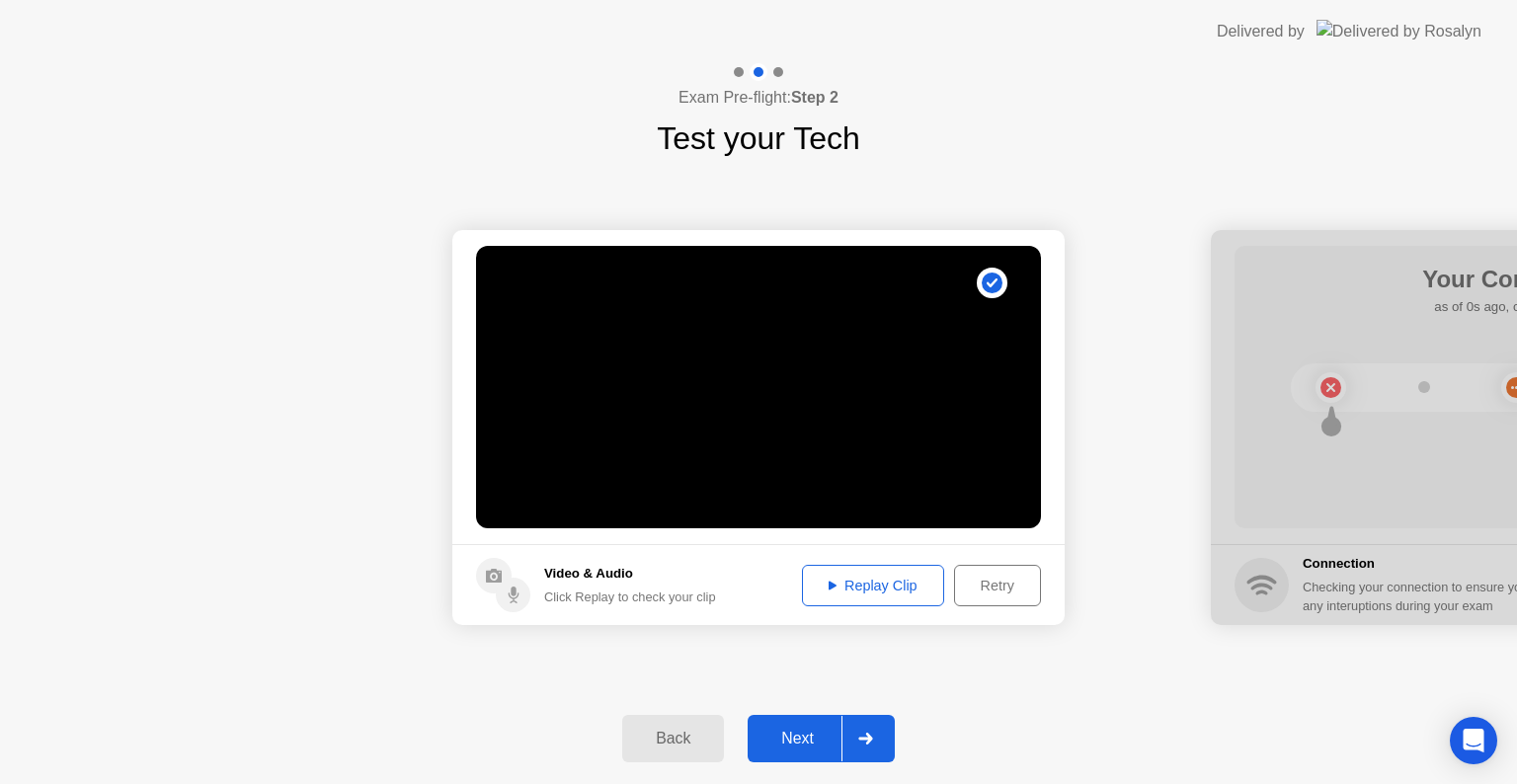 click on "Replay Clip" 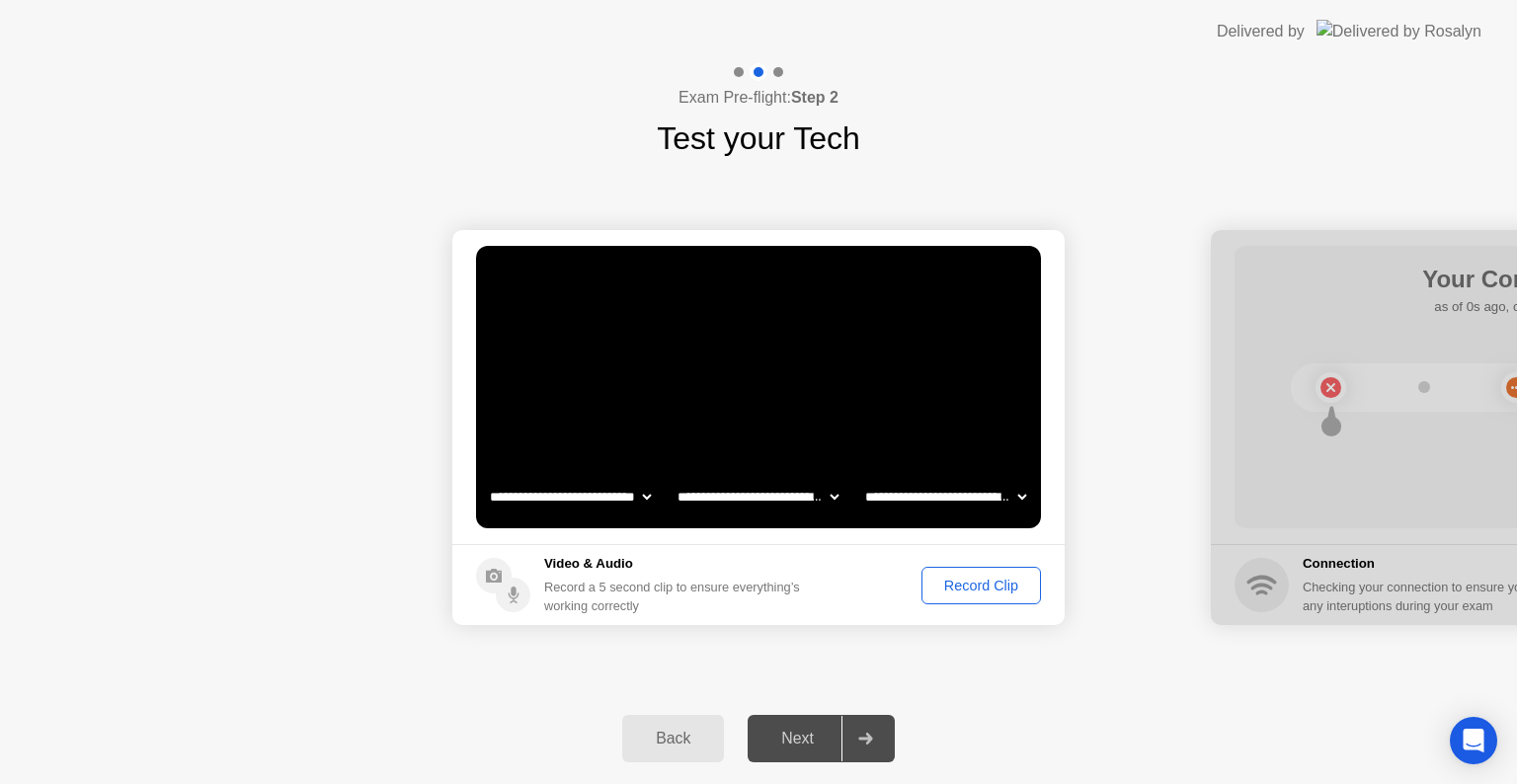 click on "Record Clip" 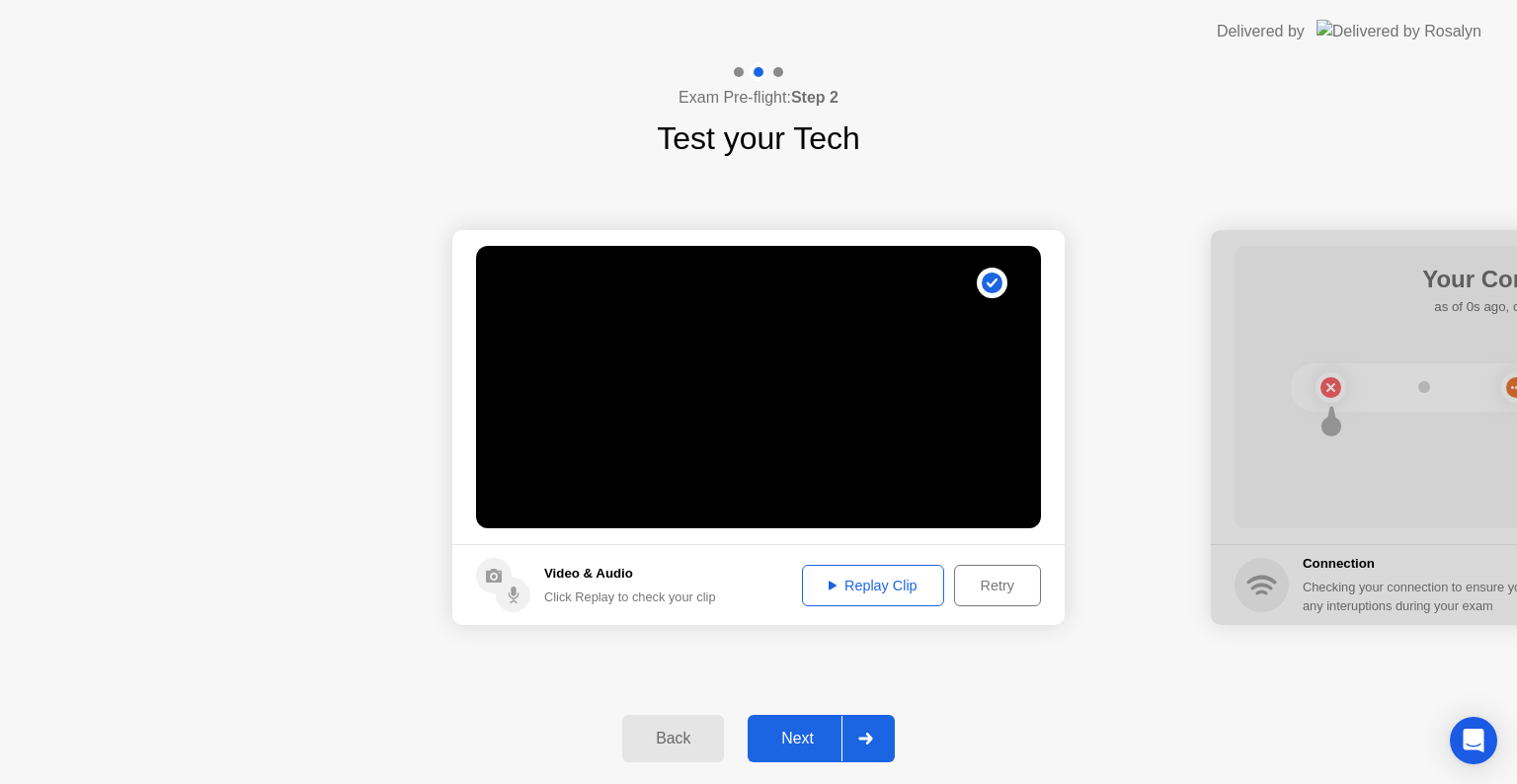 click on "Replay Clip" 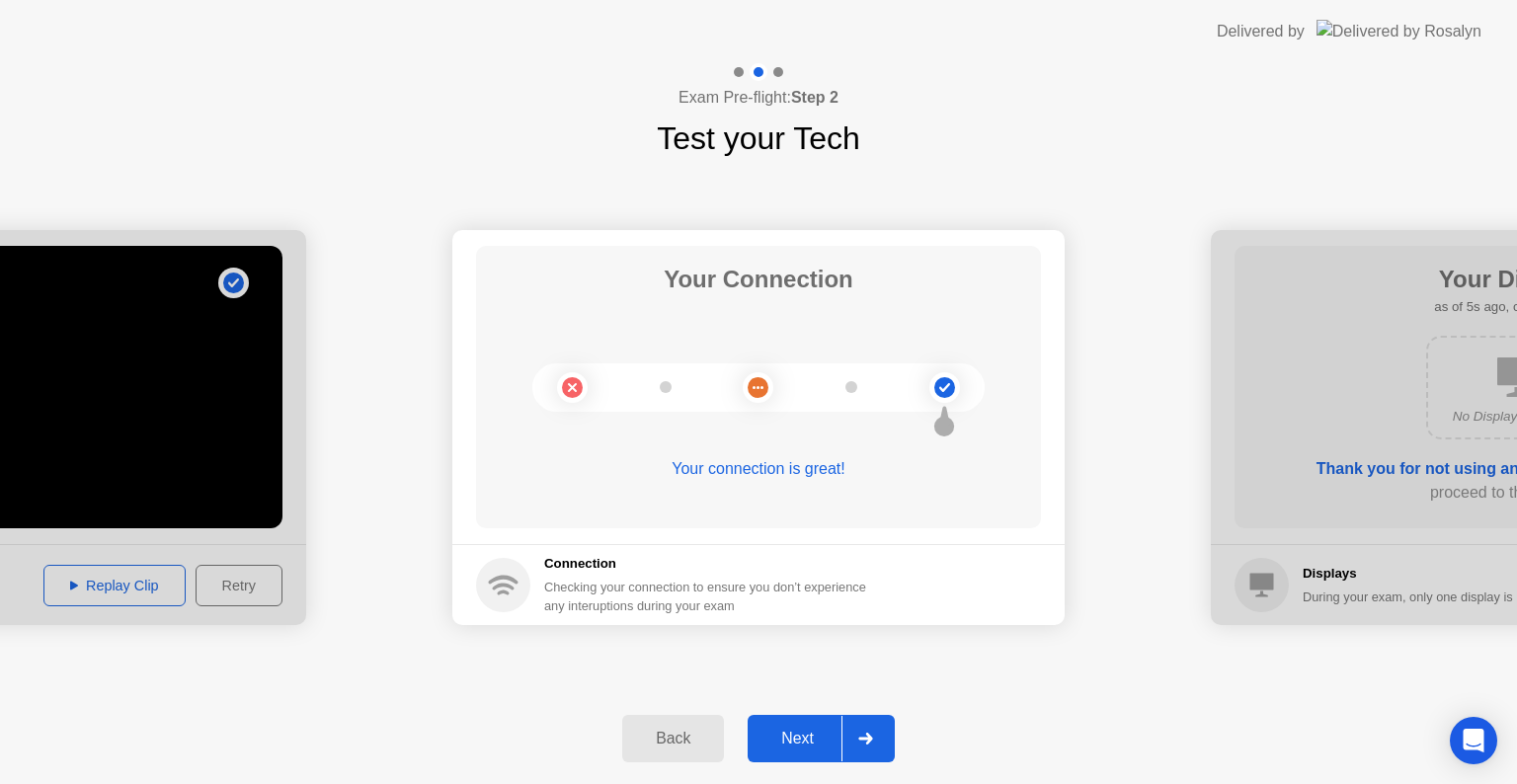 click on "Next" 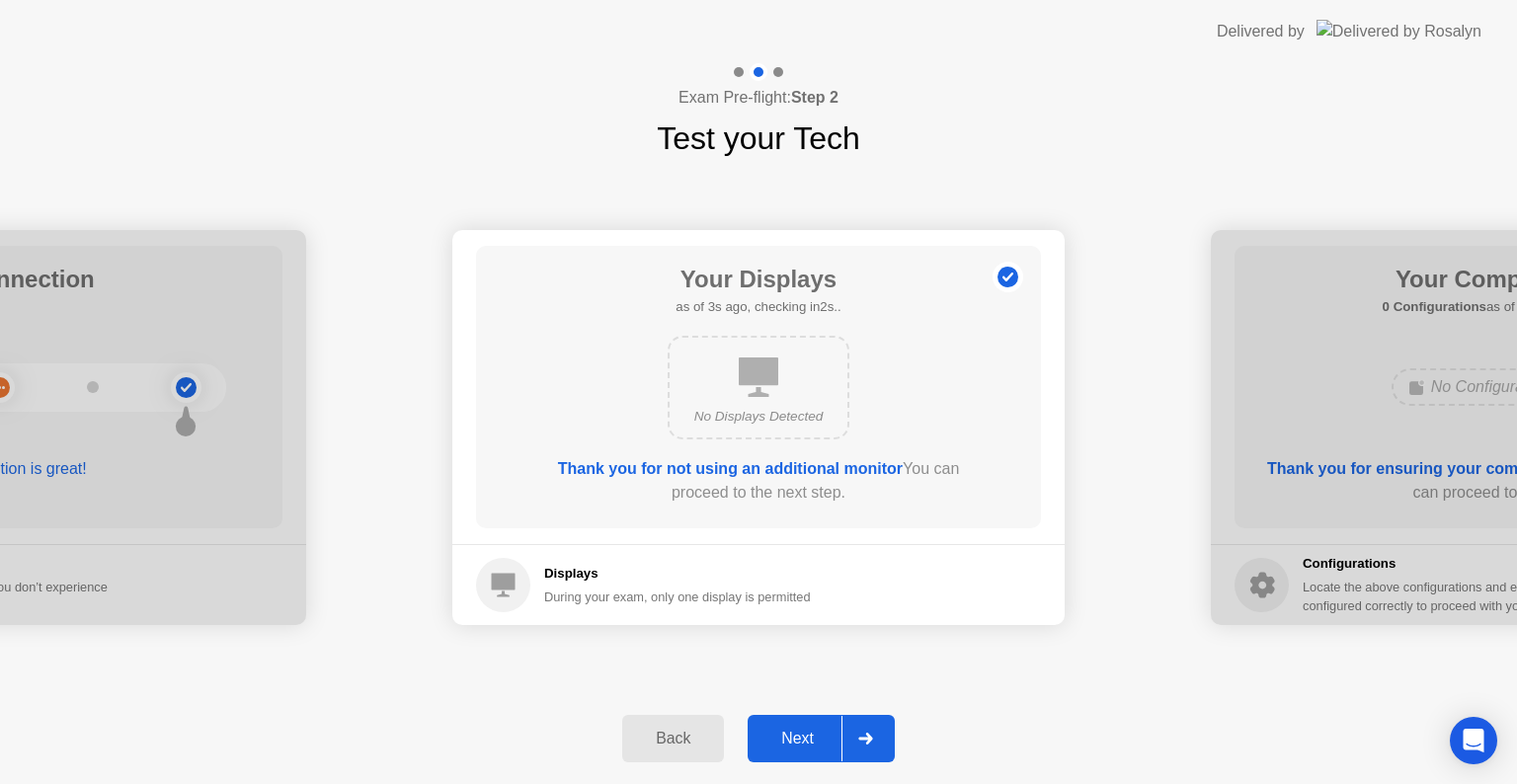 click on "No Displays Detected" 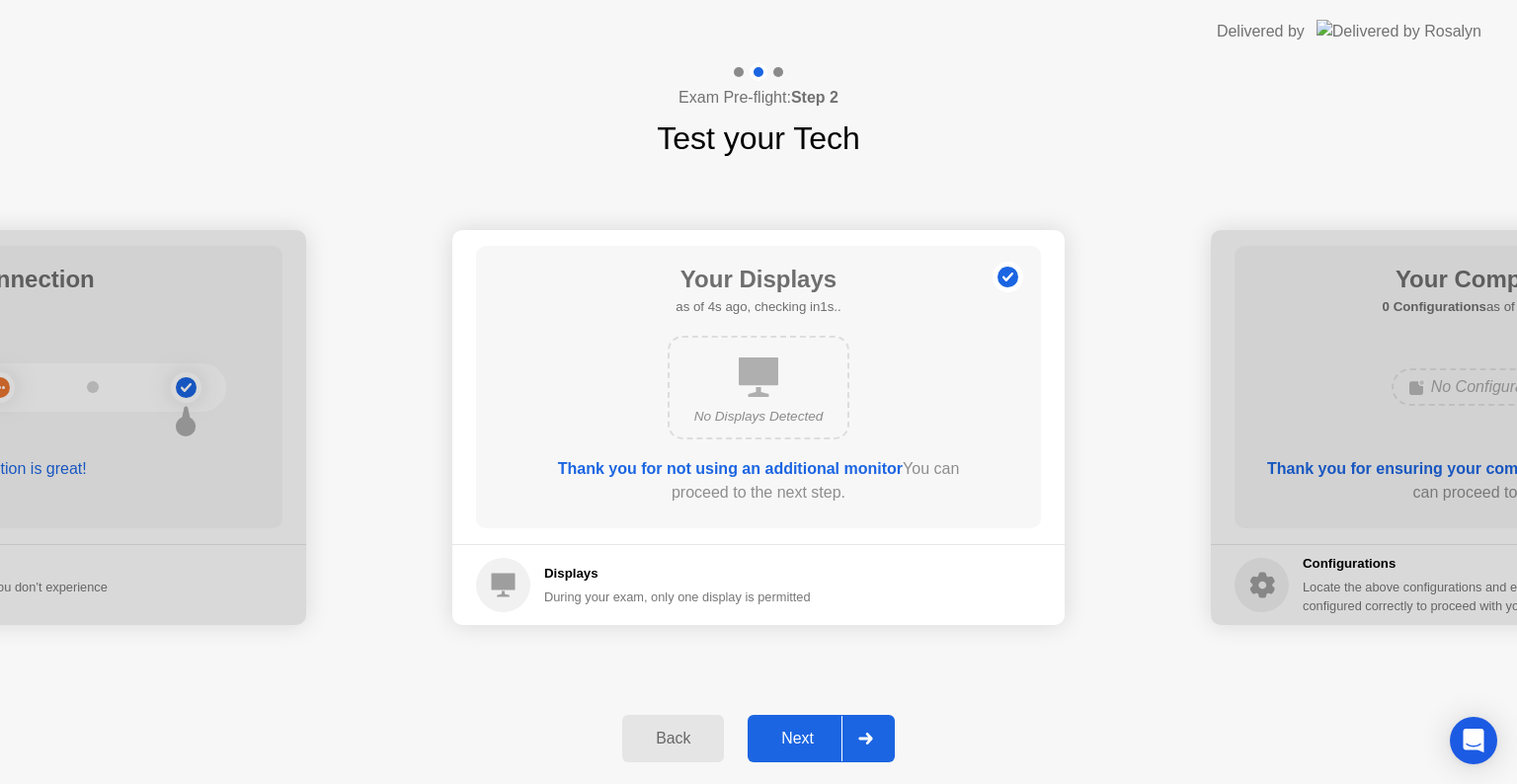 click on "Next" 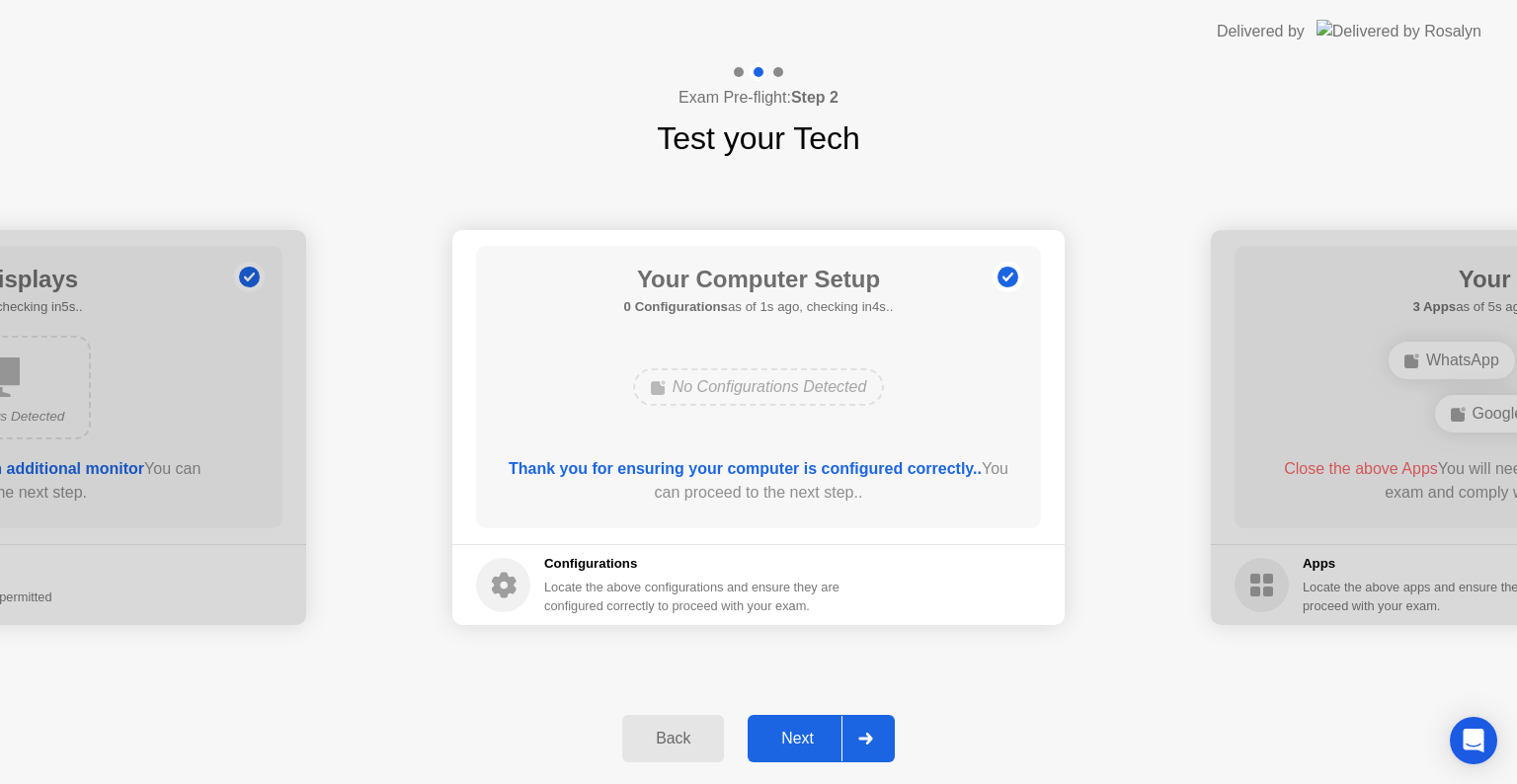 click on "Next" 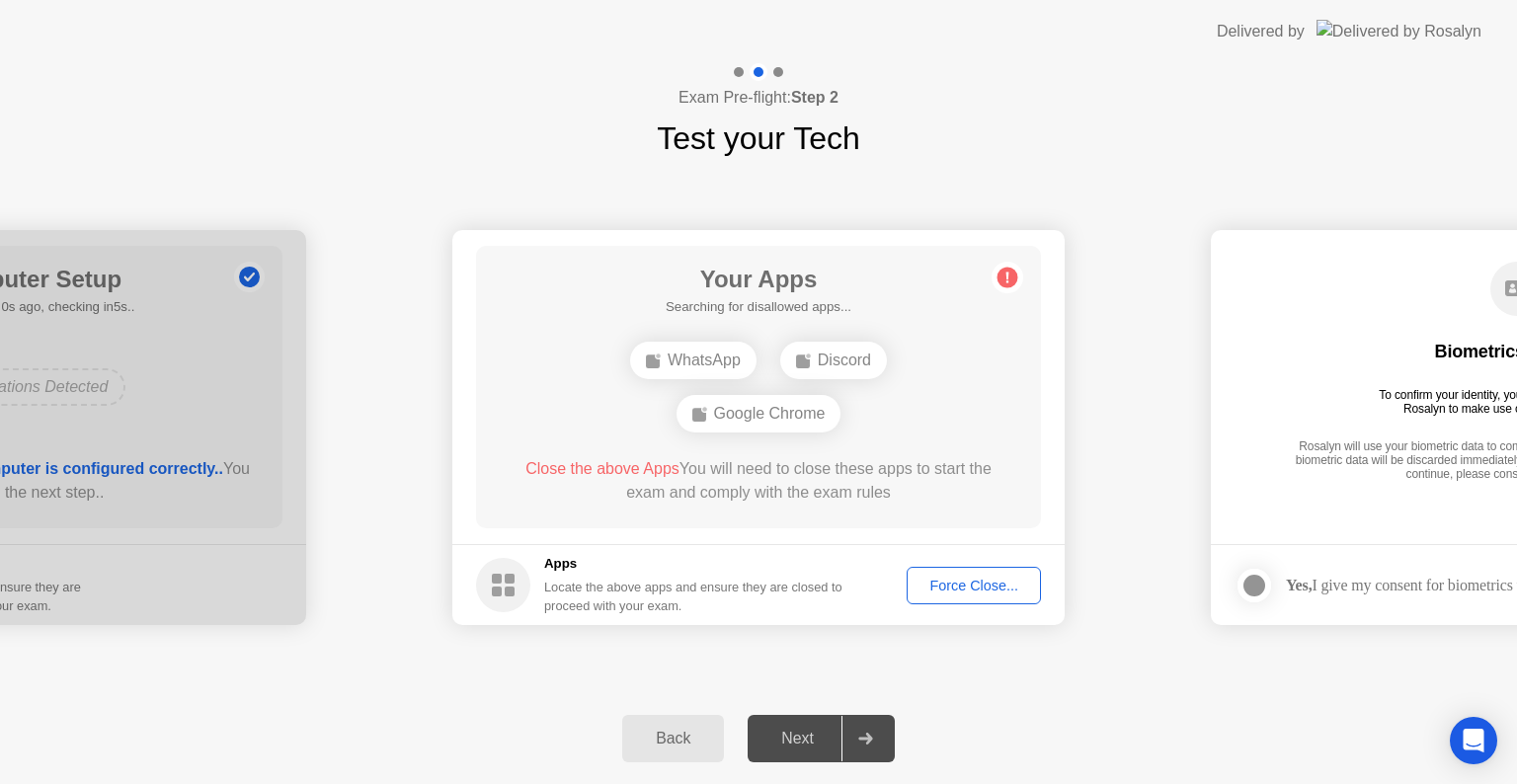 click on "WhatsApp" 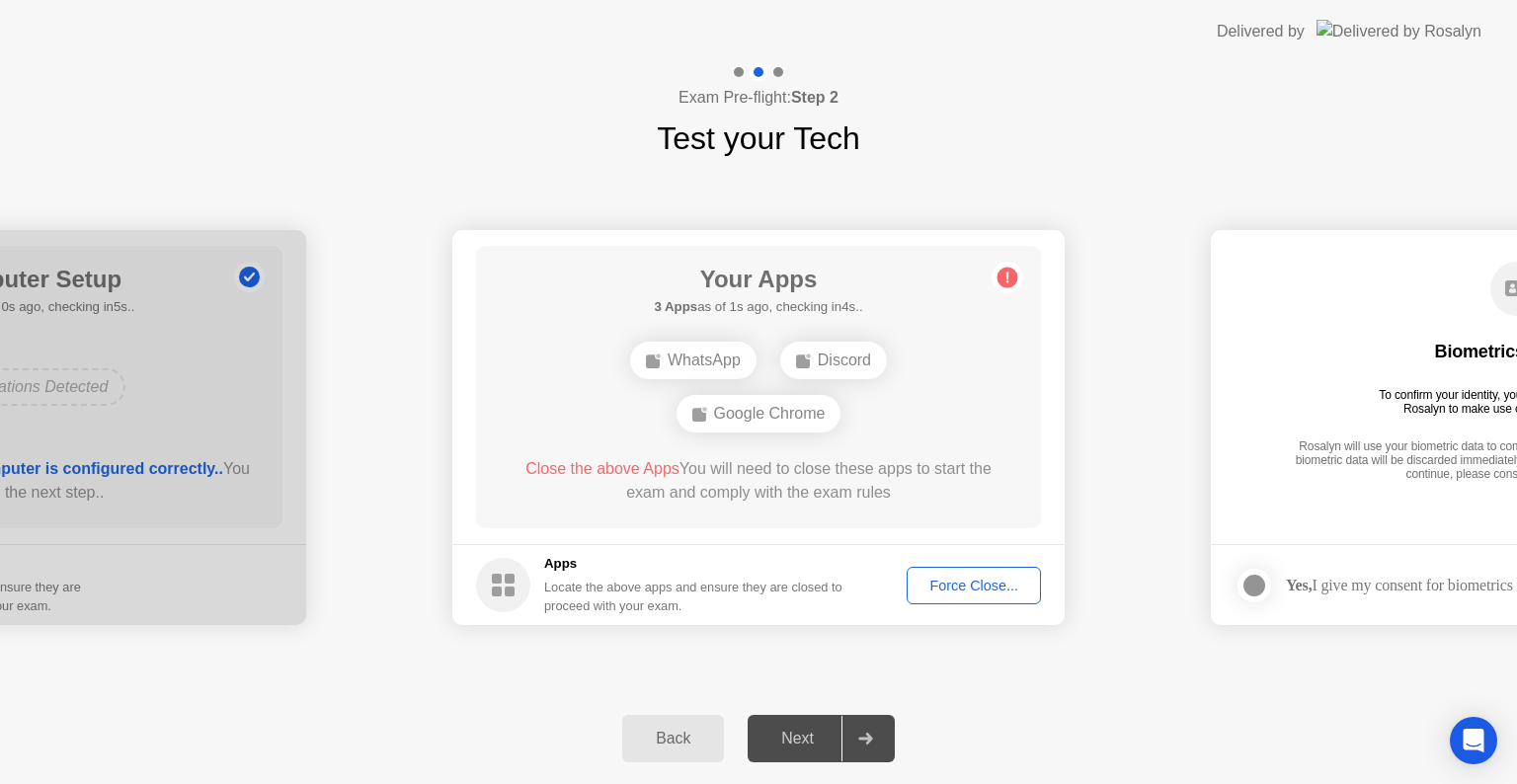 click on "Force Close..." 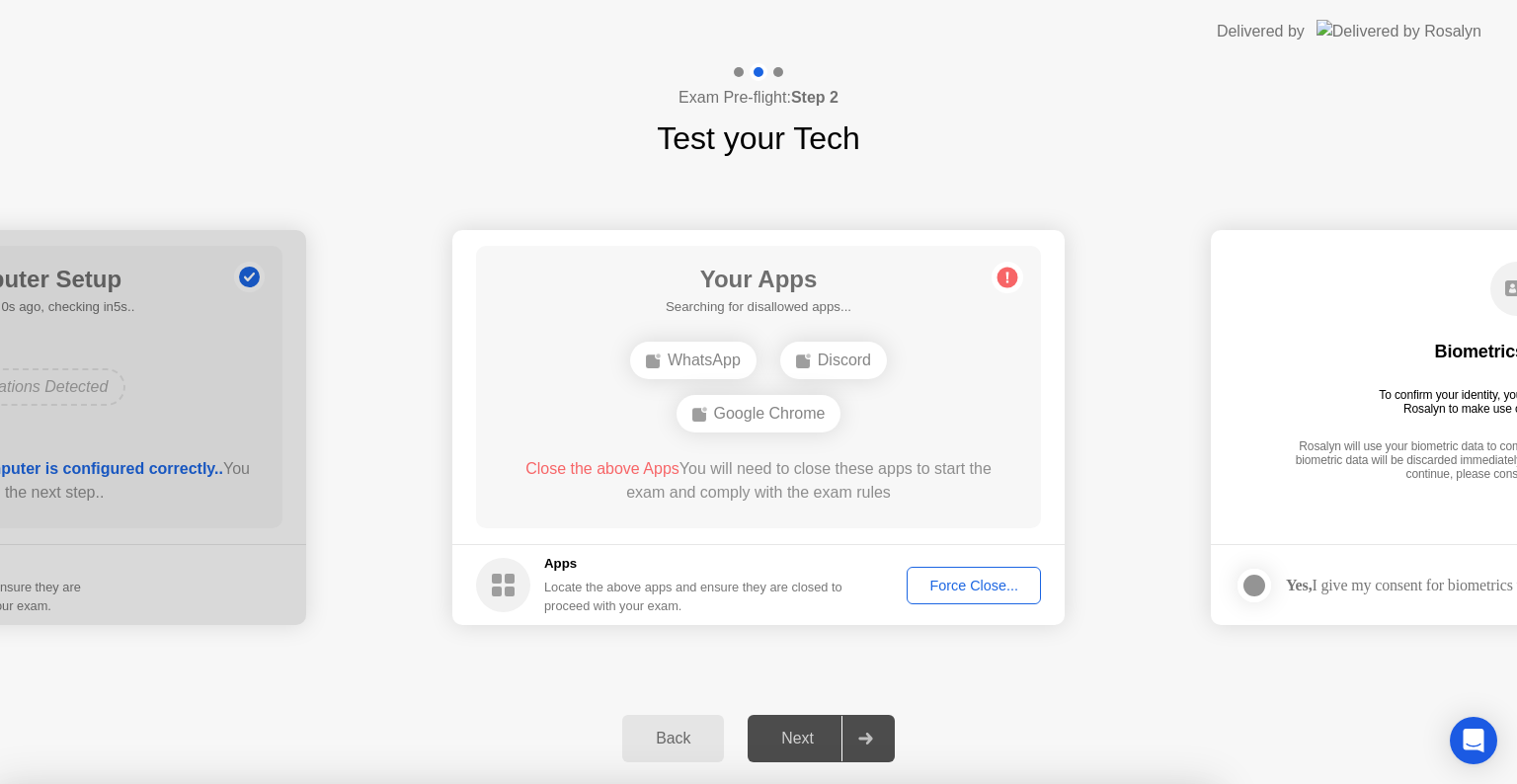 click on "WhatsApp" at bounding box center (447, 990) 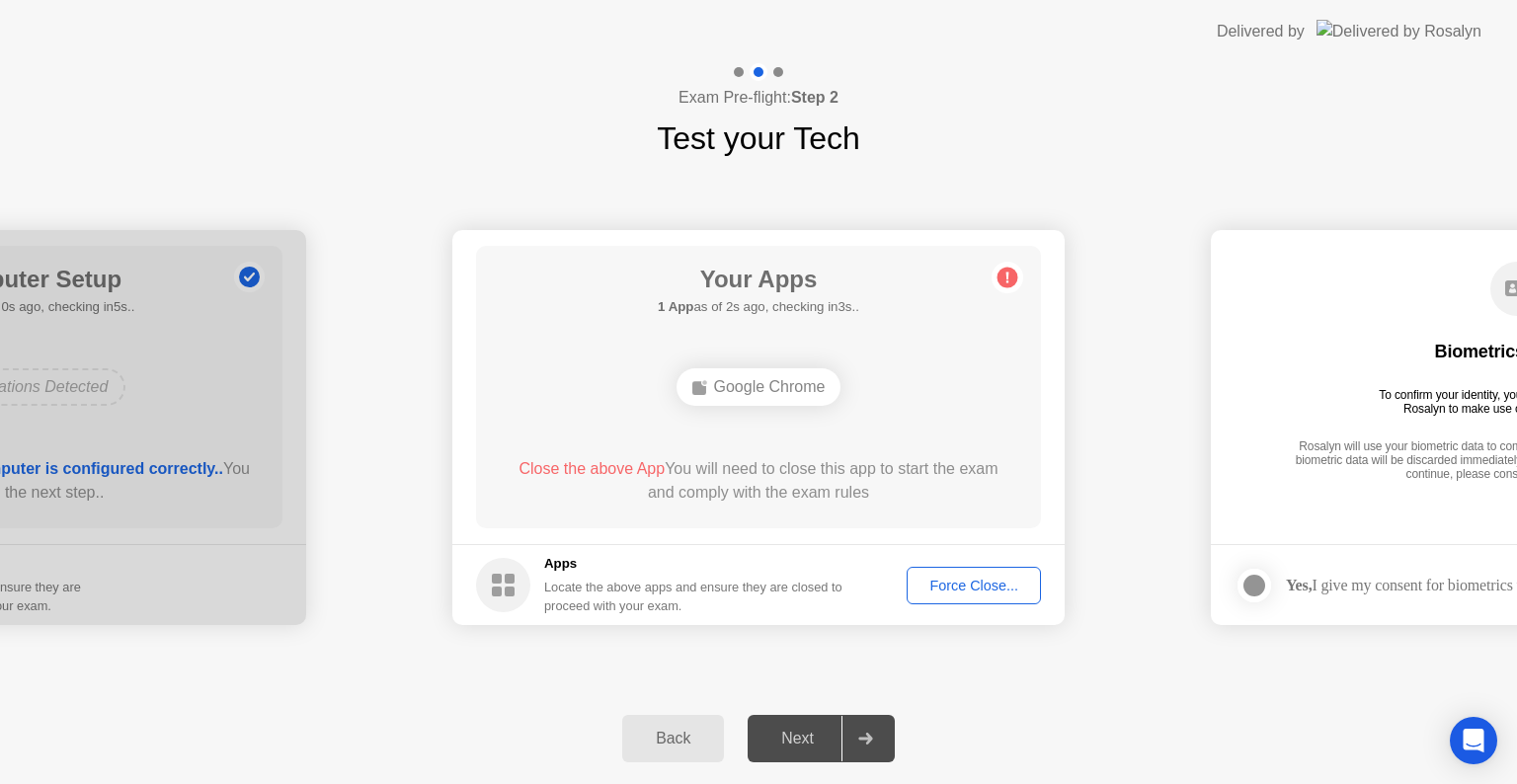 click on "Force Close..." 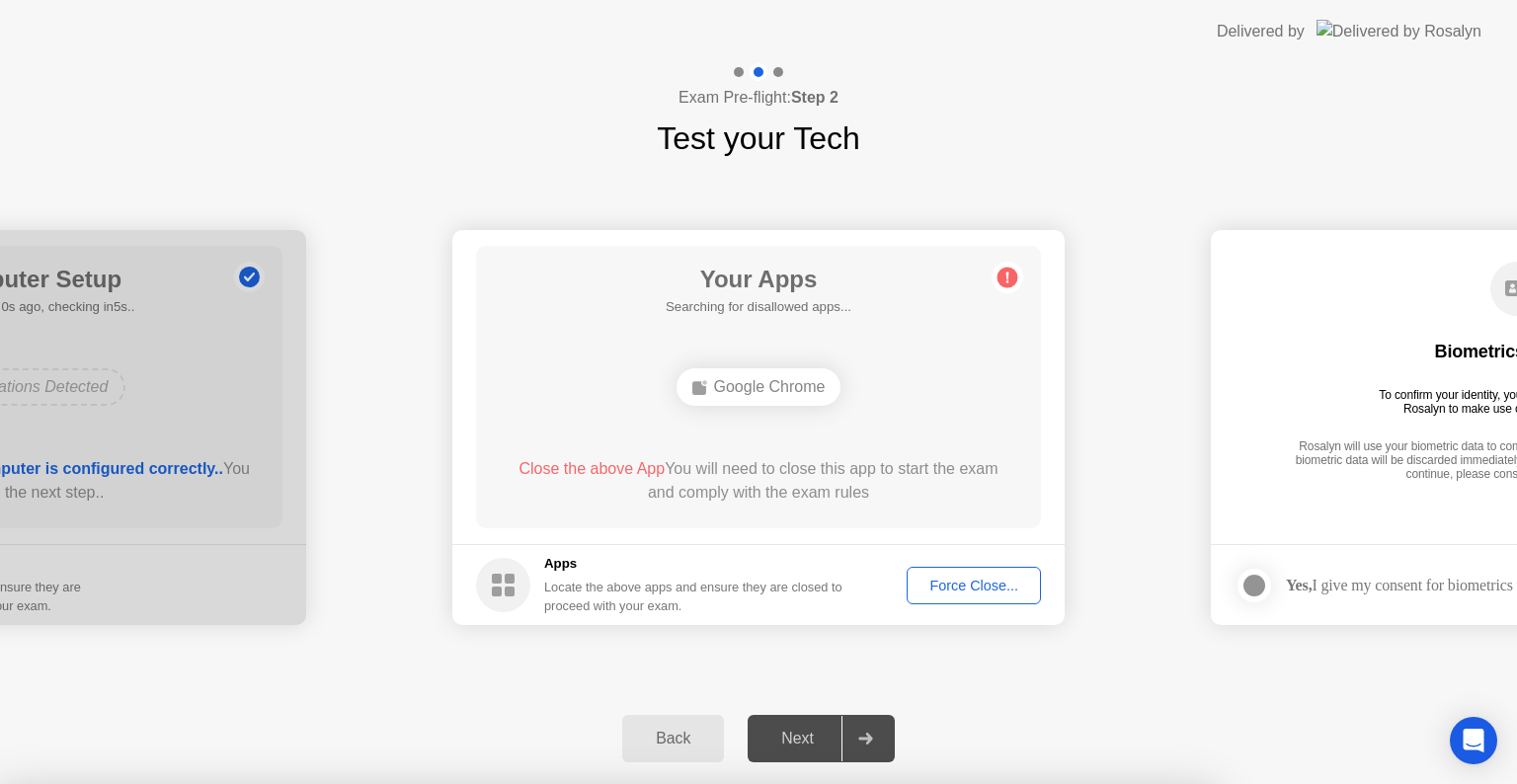 click on "Confirm" at bounding box center (673, 1057) 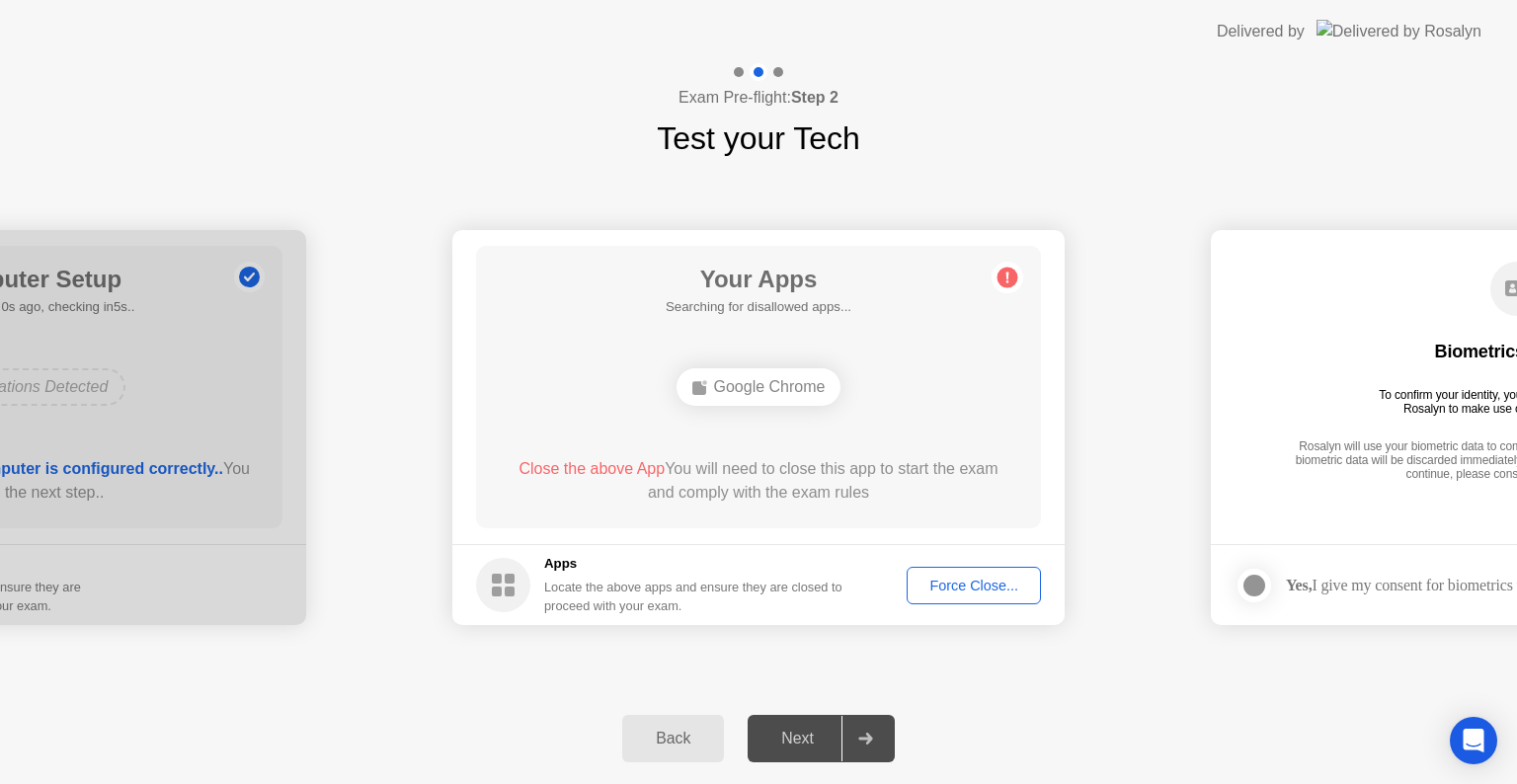 click on "Force Close..." 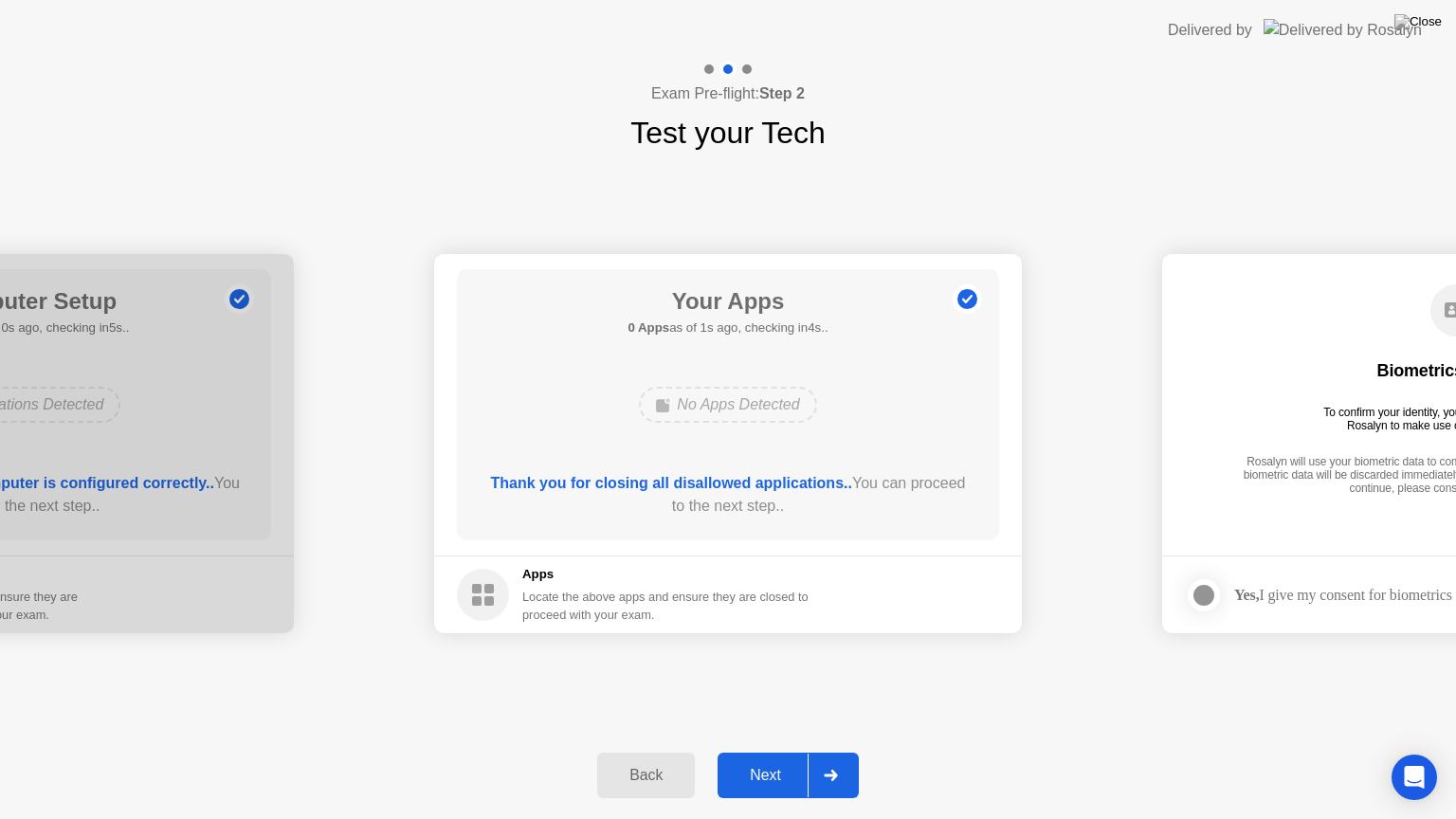 click on "Next" 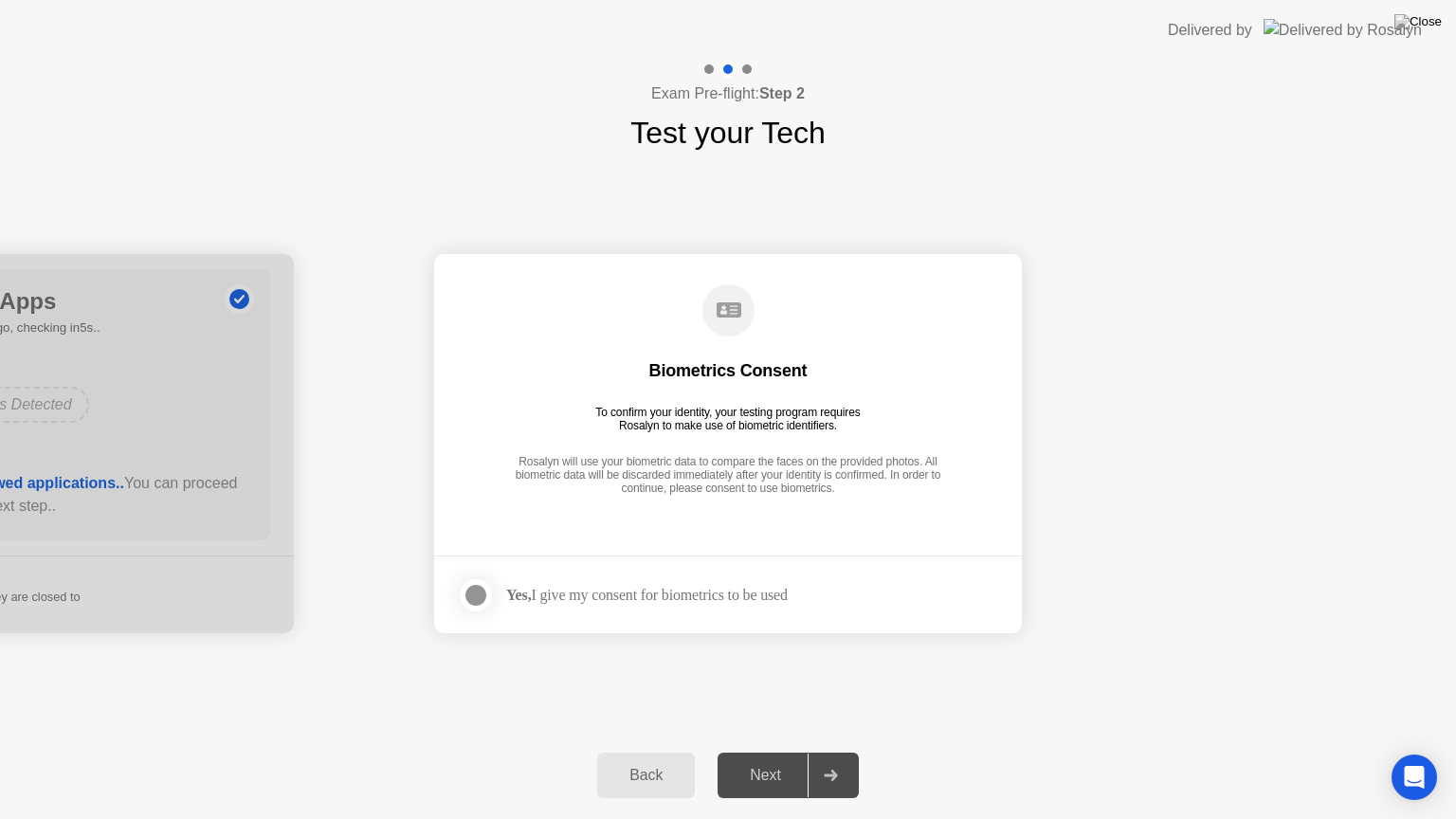 click 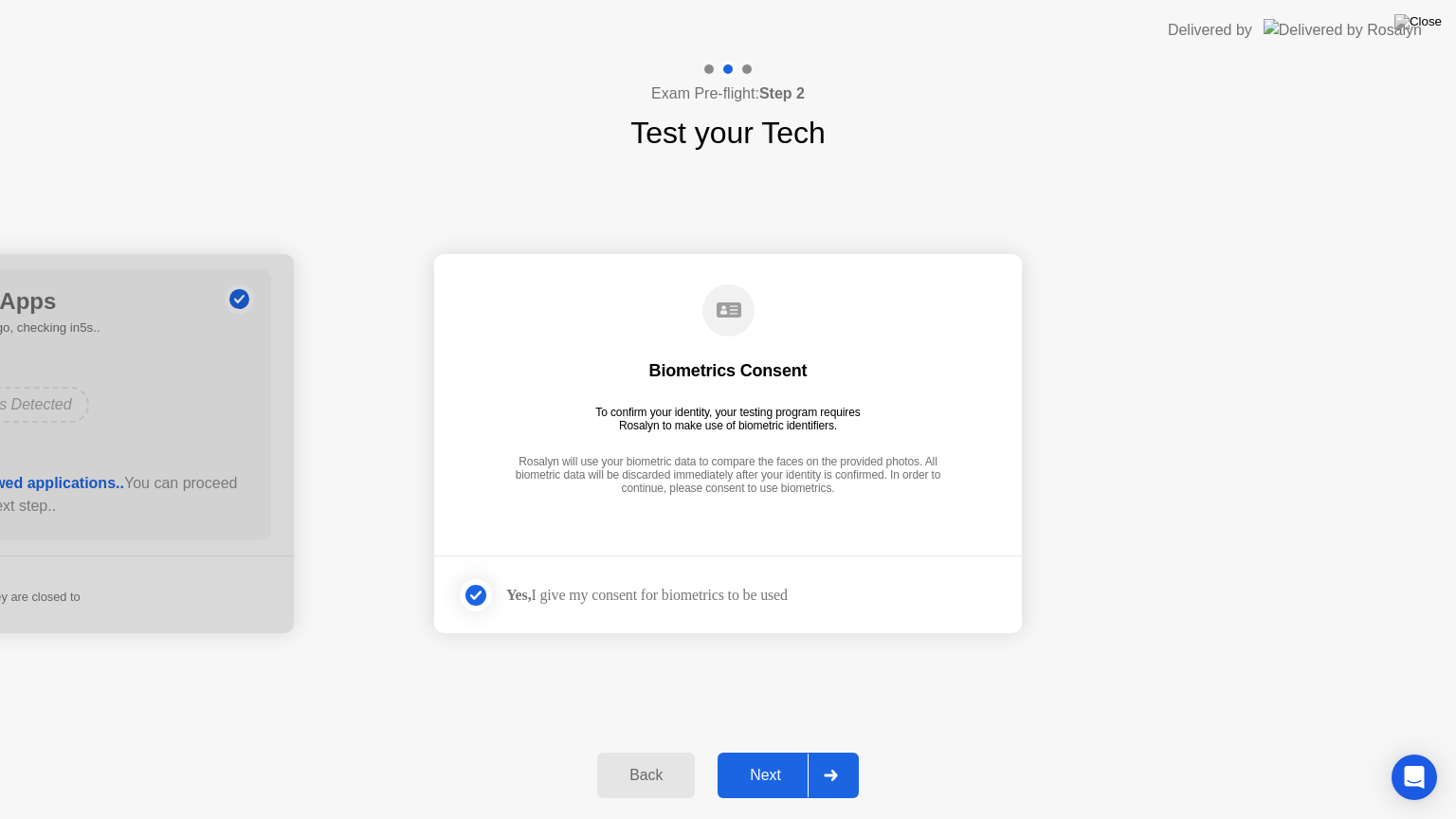 click 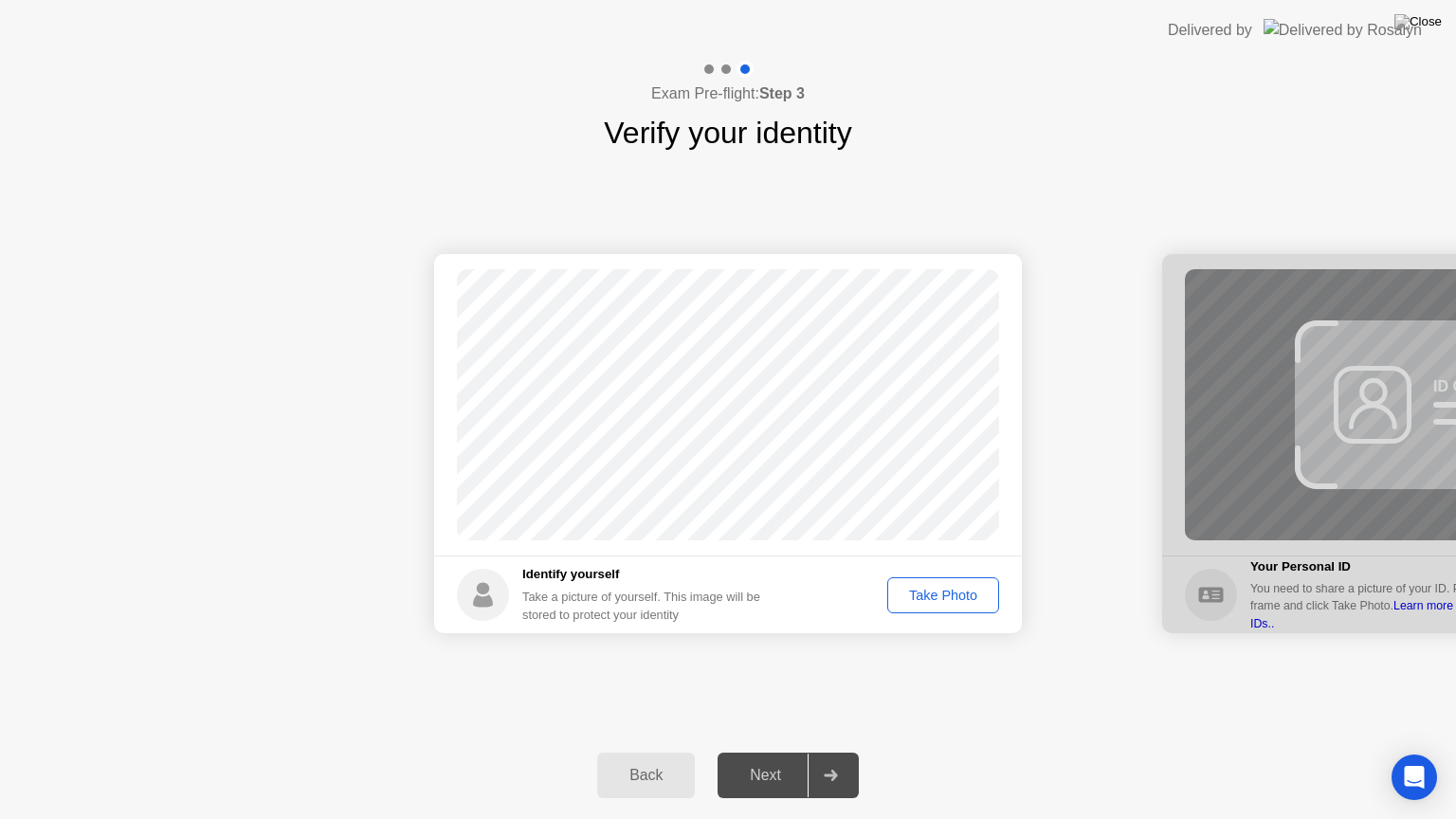 click on "Take Photo" 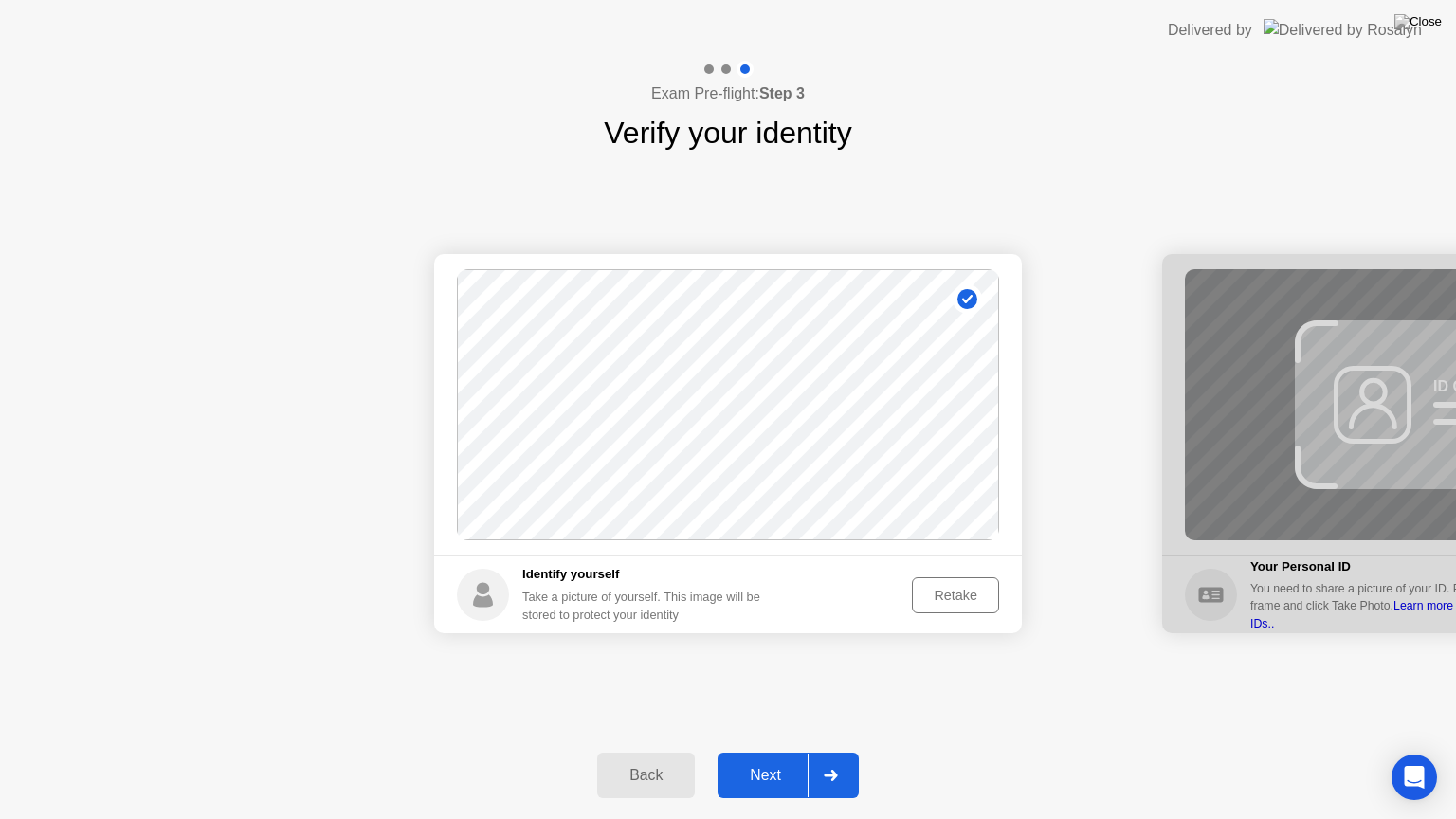 drag, startPoint x: 764, startPoint y: 774, endPoint x: 780, endPoint y: 769, distance: 16.763055 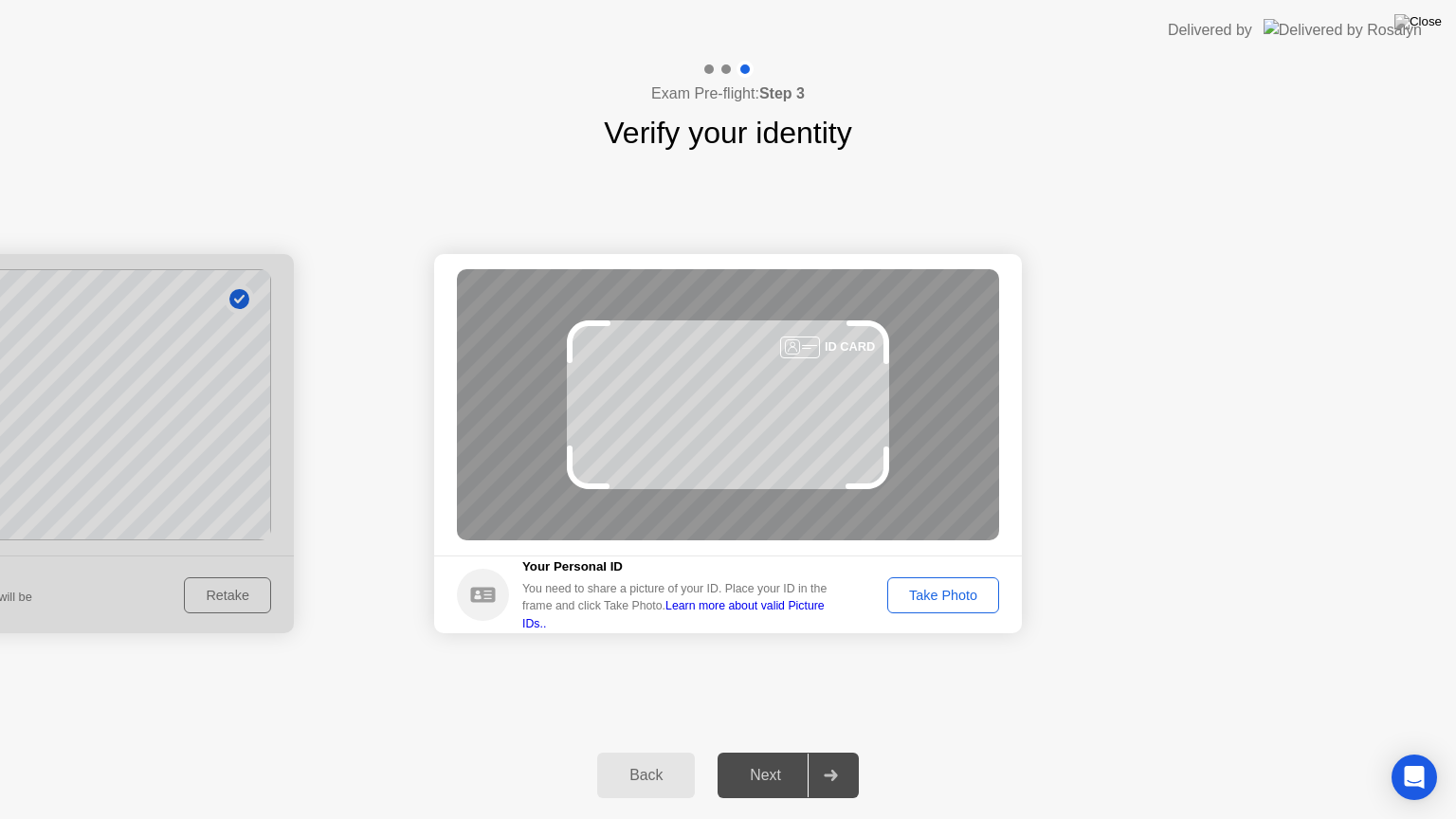 click on "Take Photo" 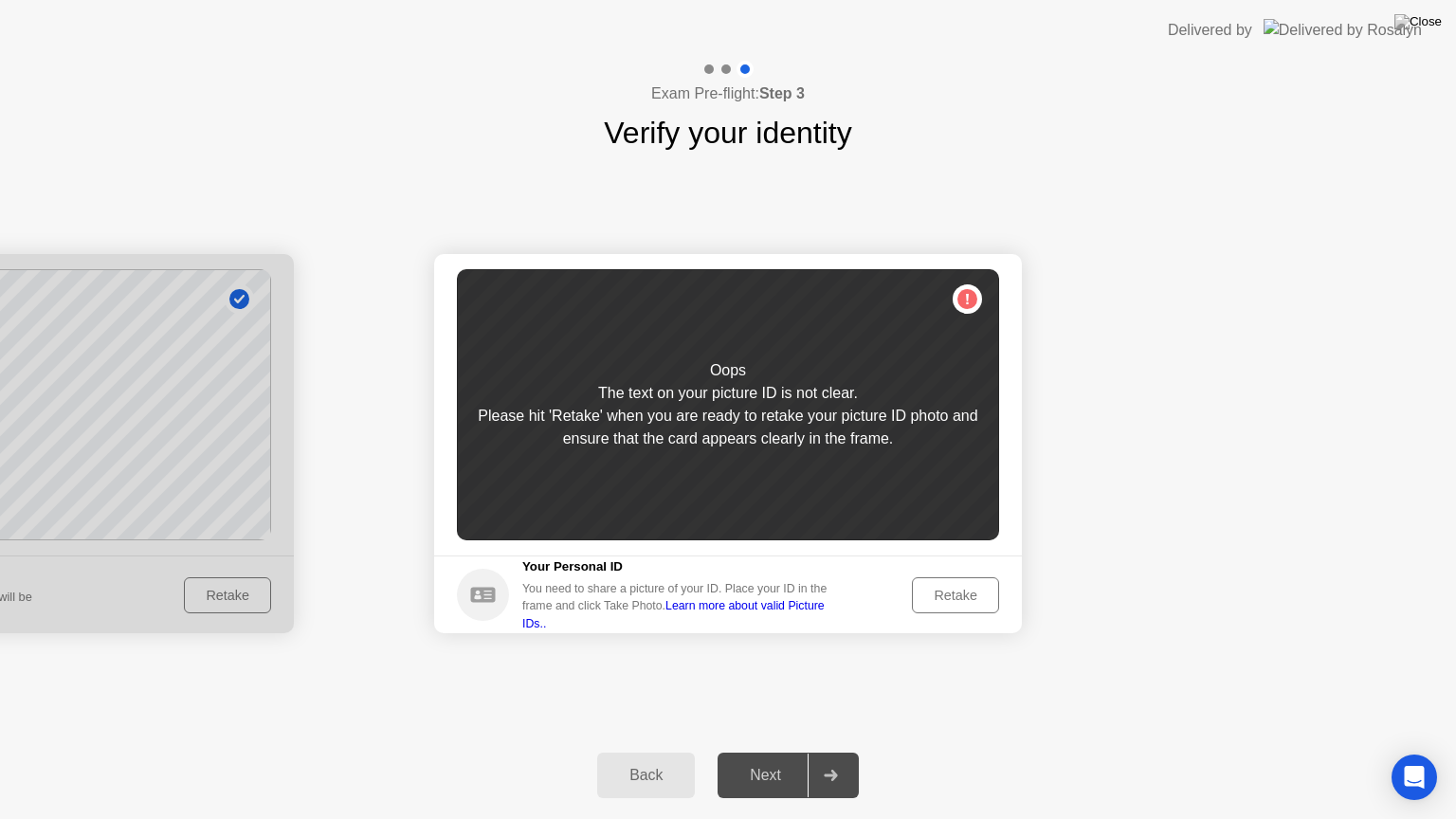 click on "Retake" 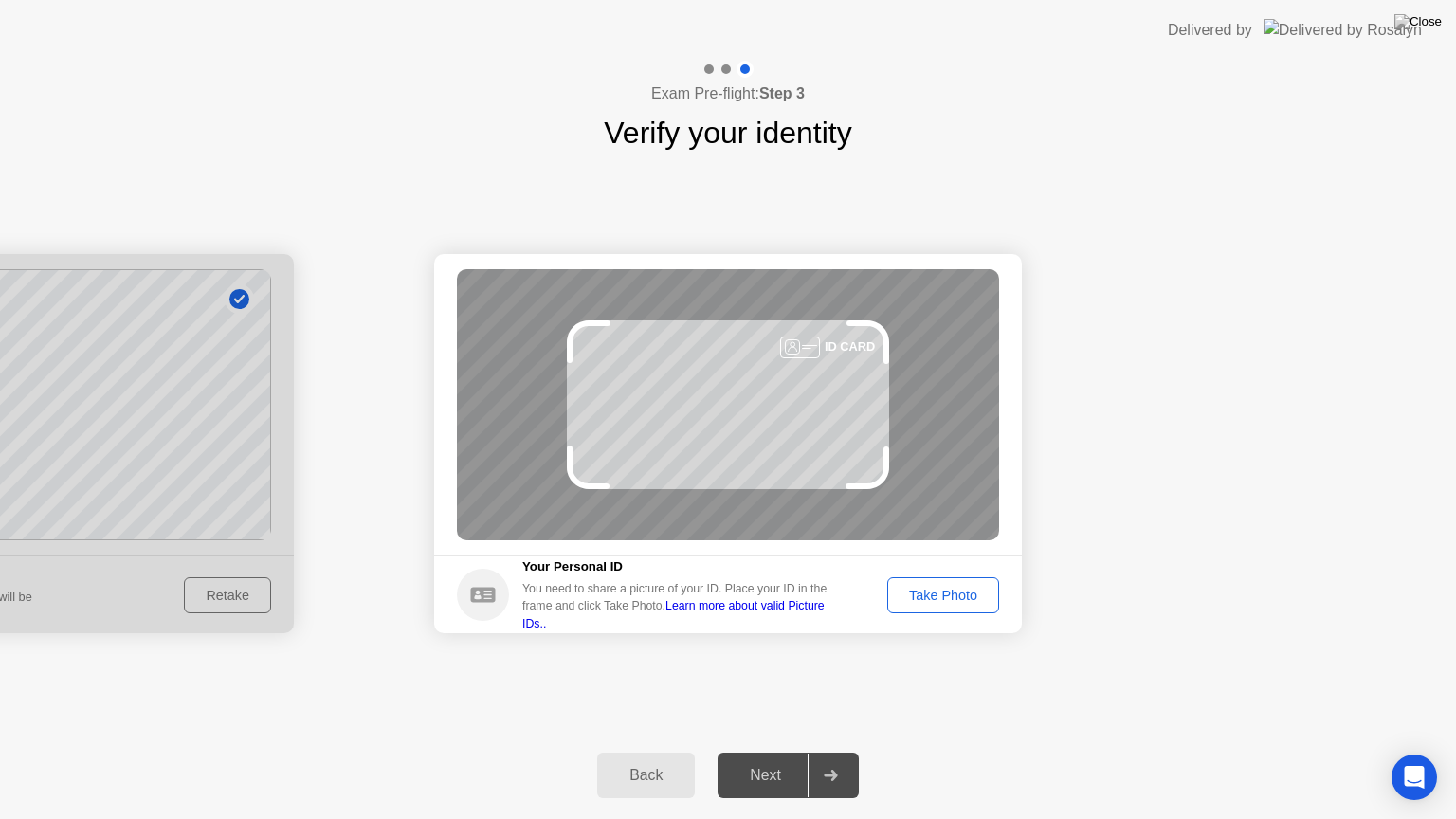 click on "Take Photo" 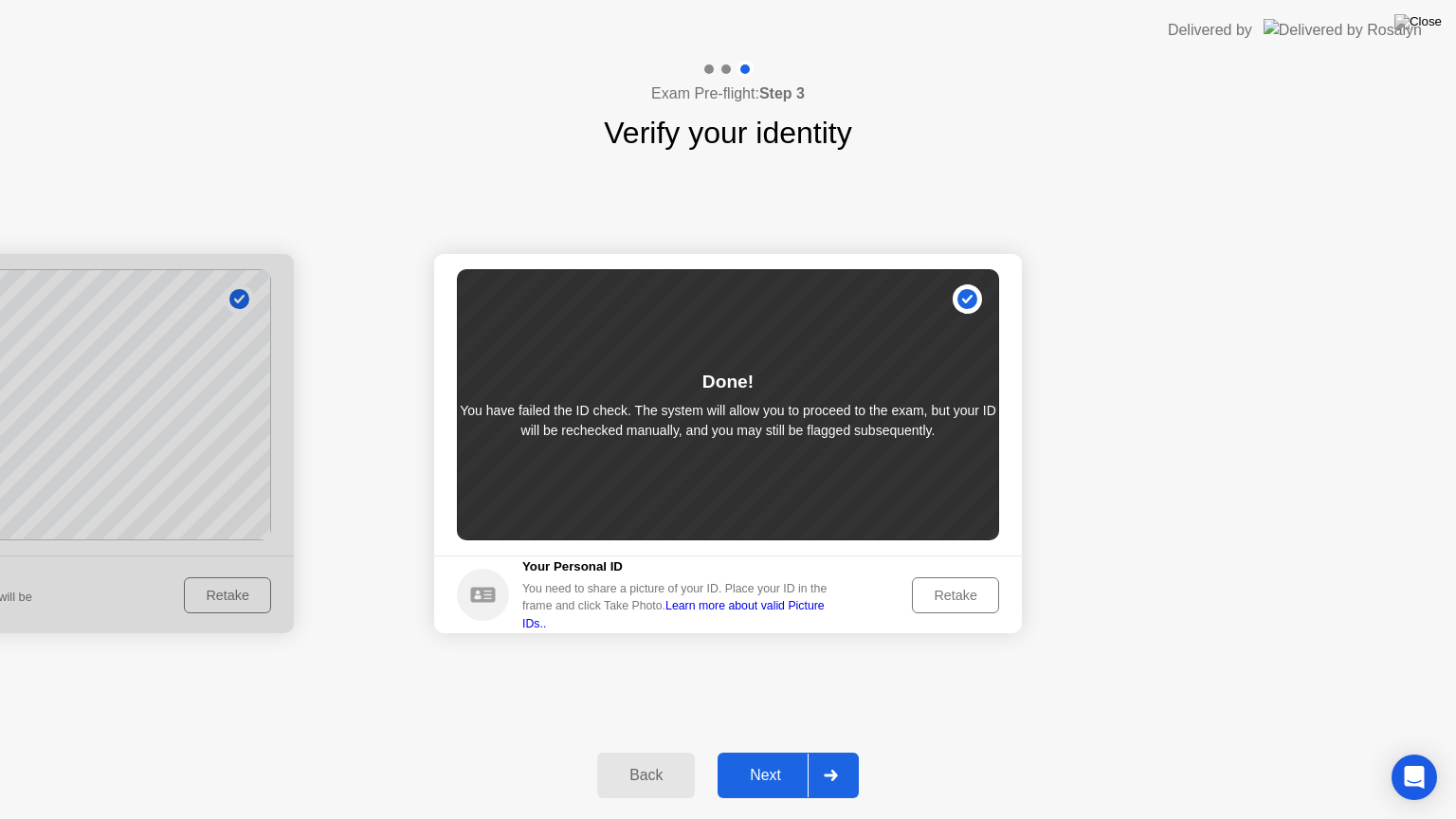 click on "Next" 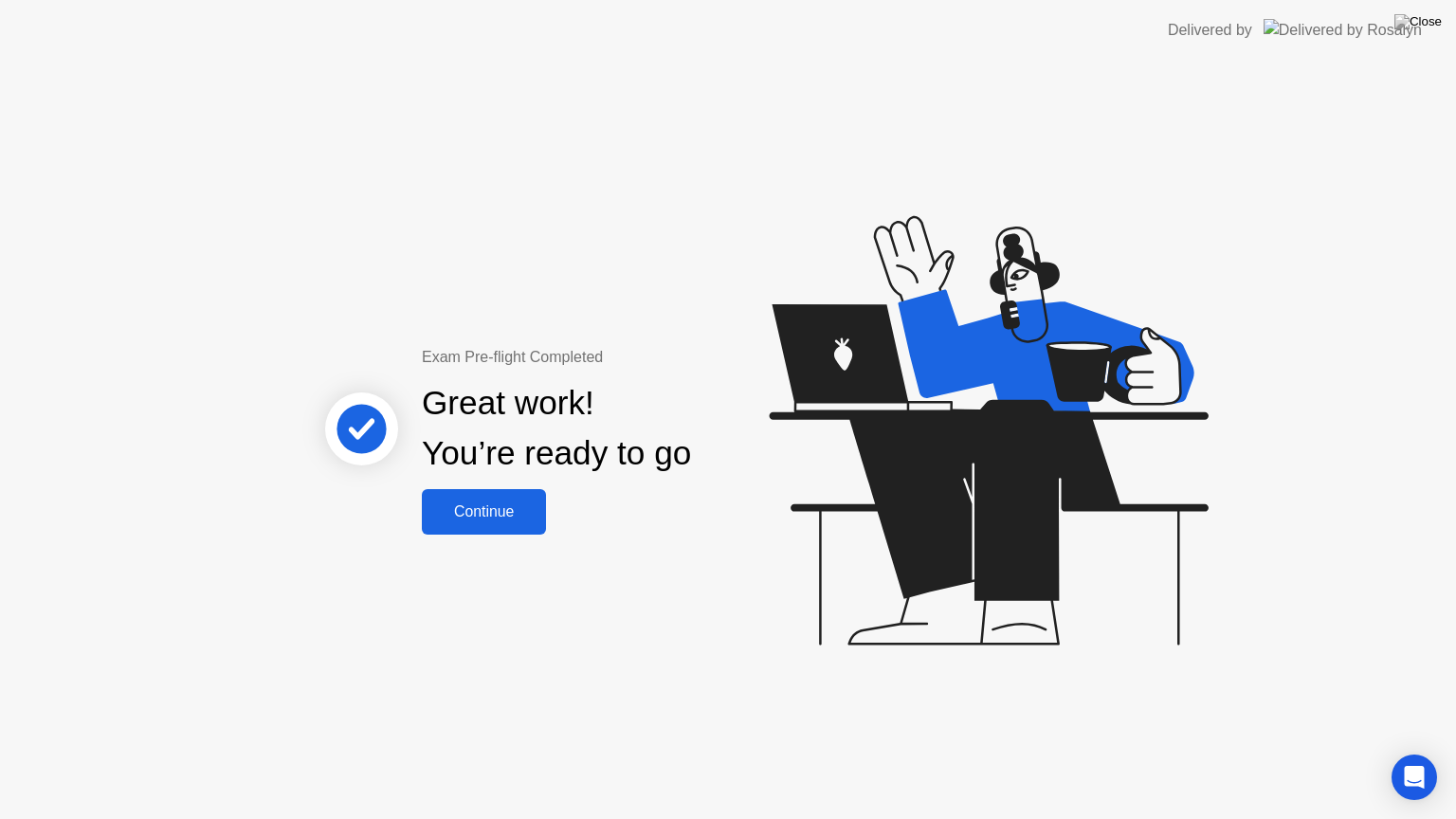 click on "Continue" 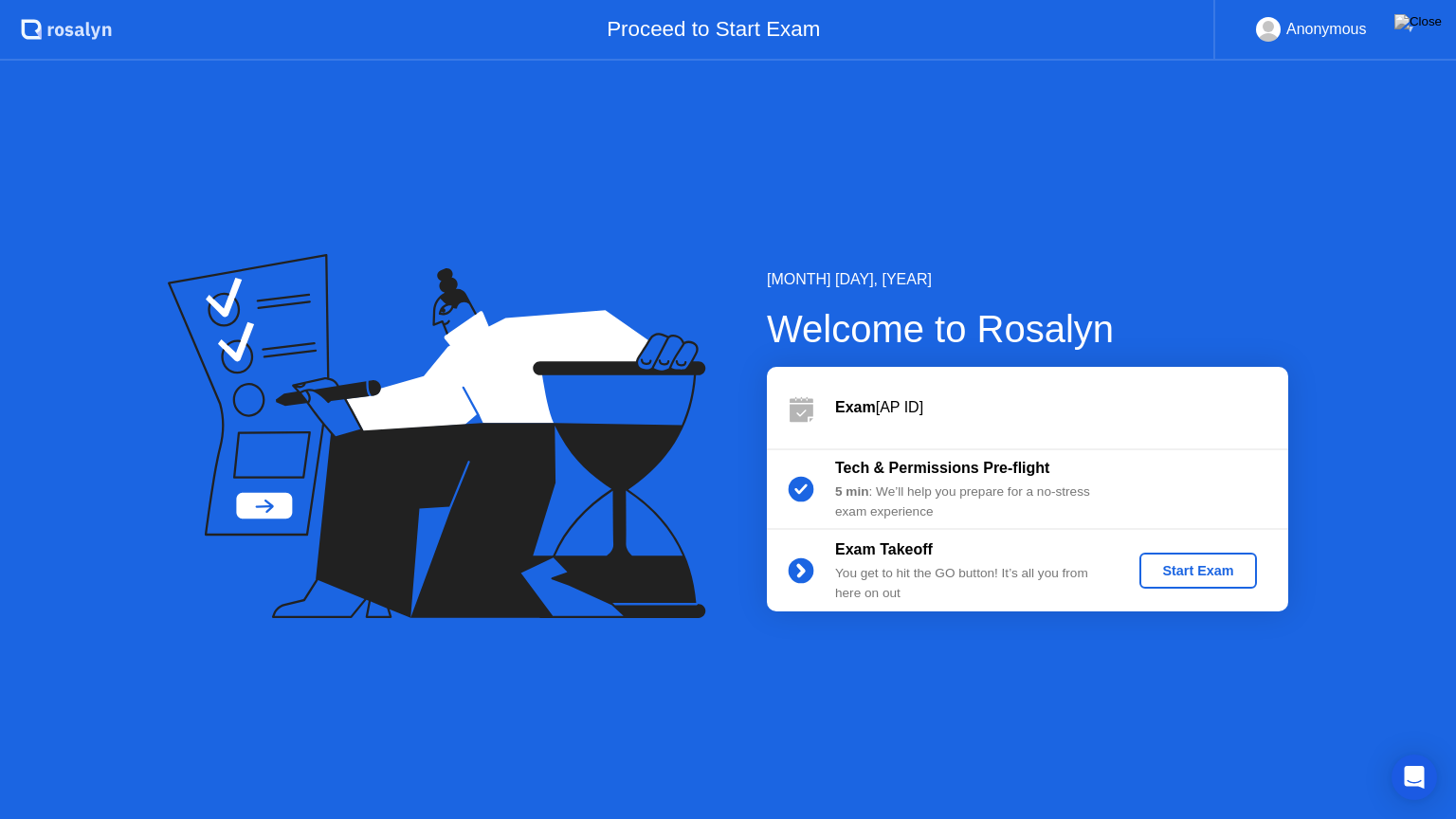 drag, startPoint x: 1455, startPoint y: 818, endPoint x: 1445, endPoint y: 0, distance: 818.0611 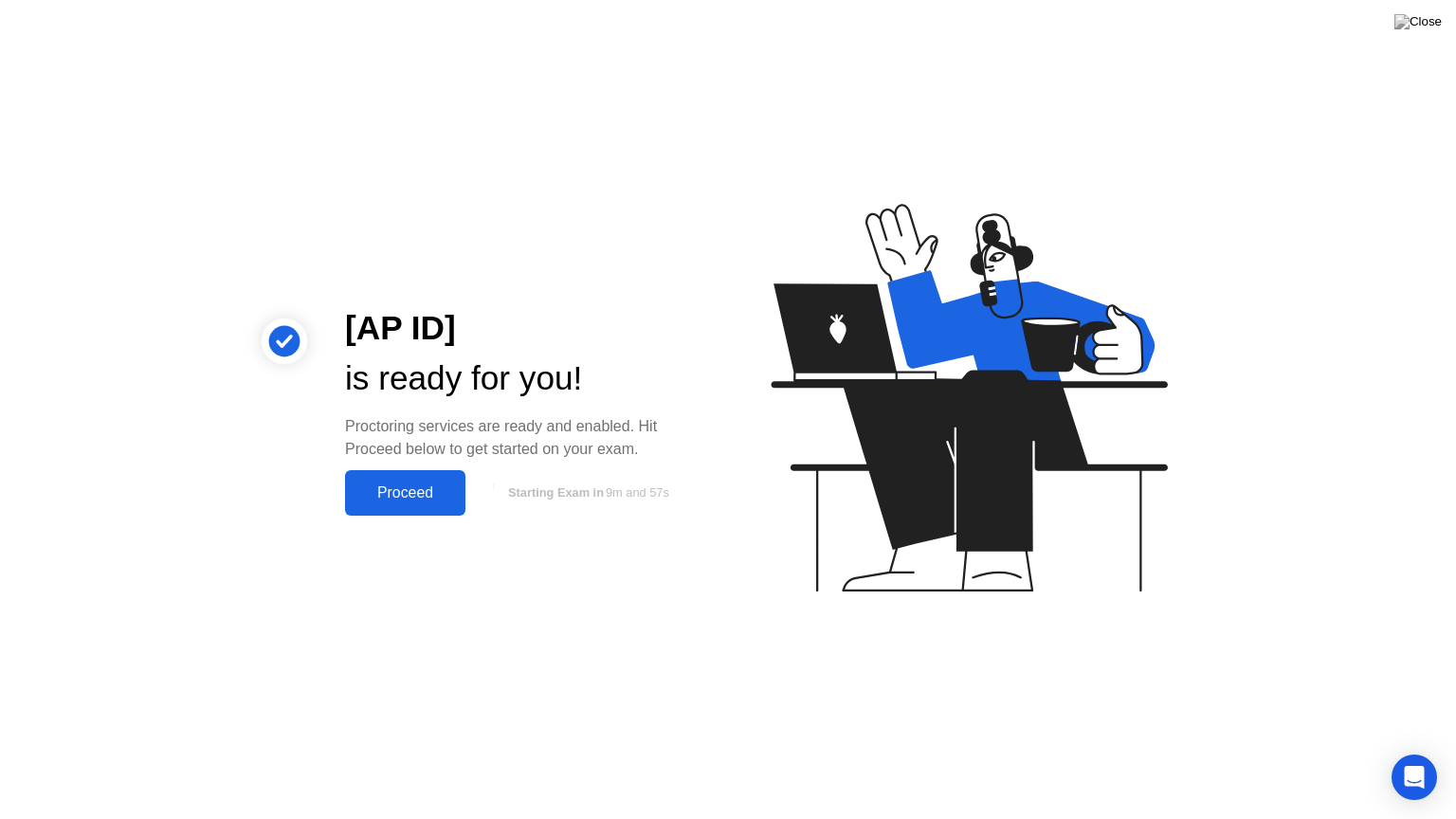 click on "Proceed" 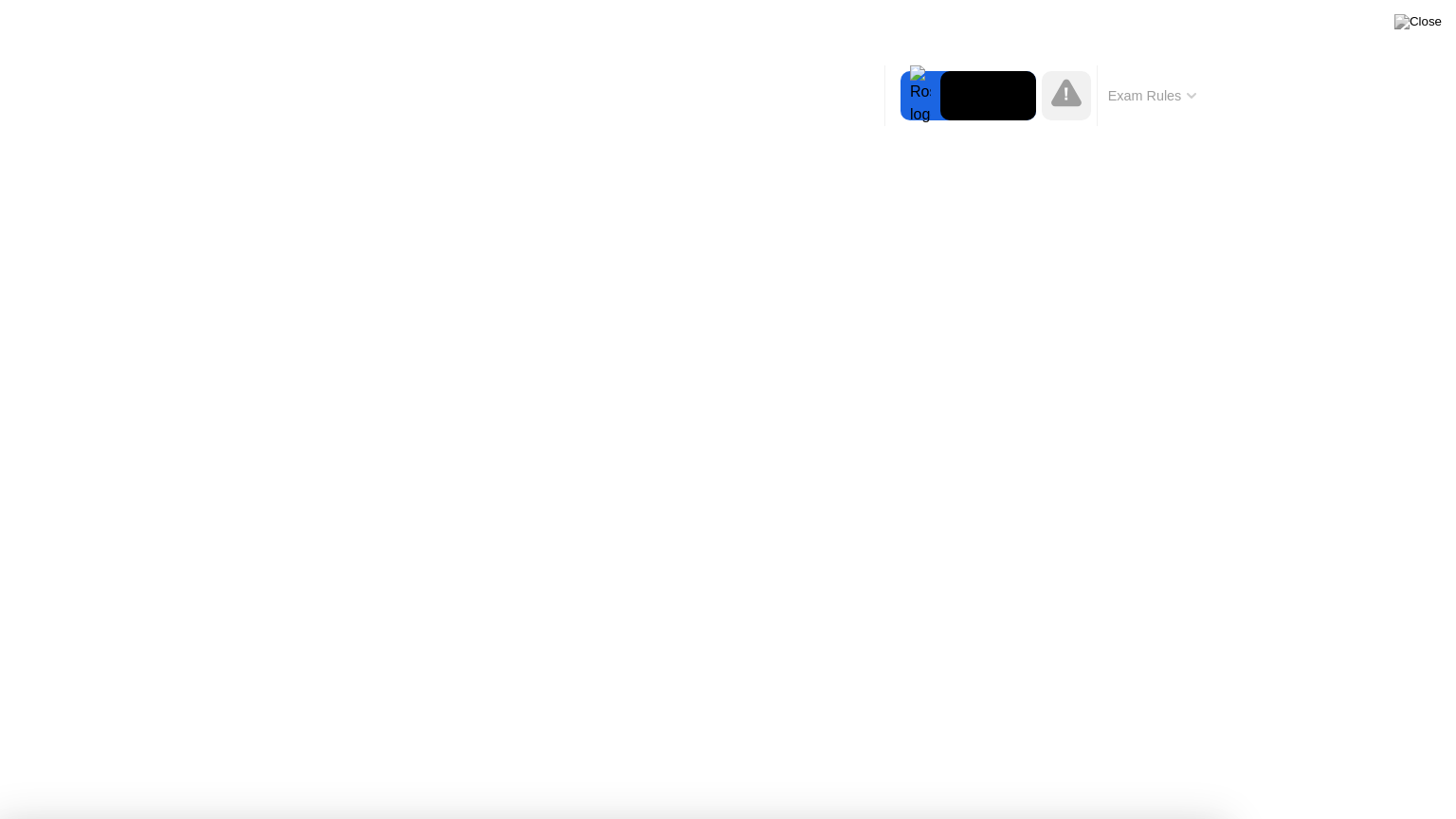 click on "Got it!" at bounding box center (685, 1378) 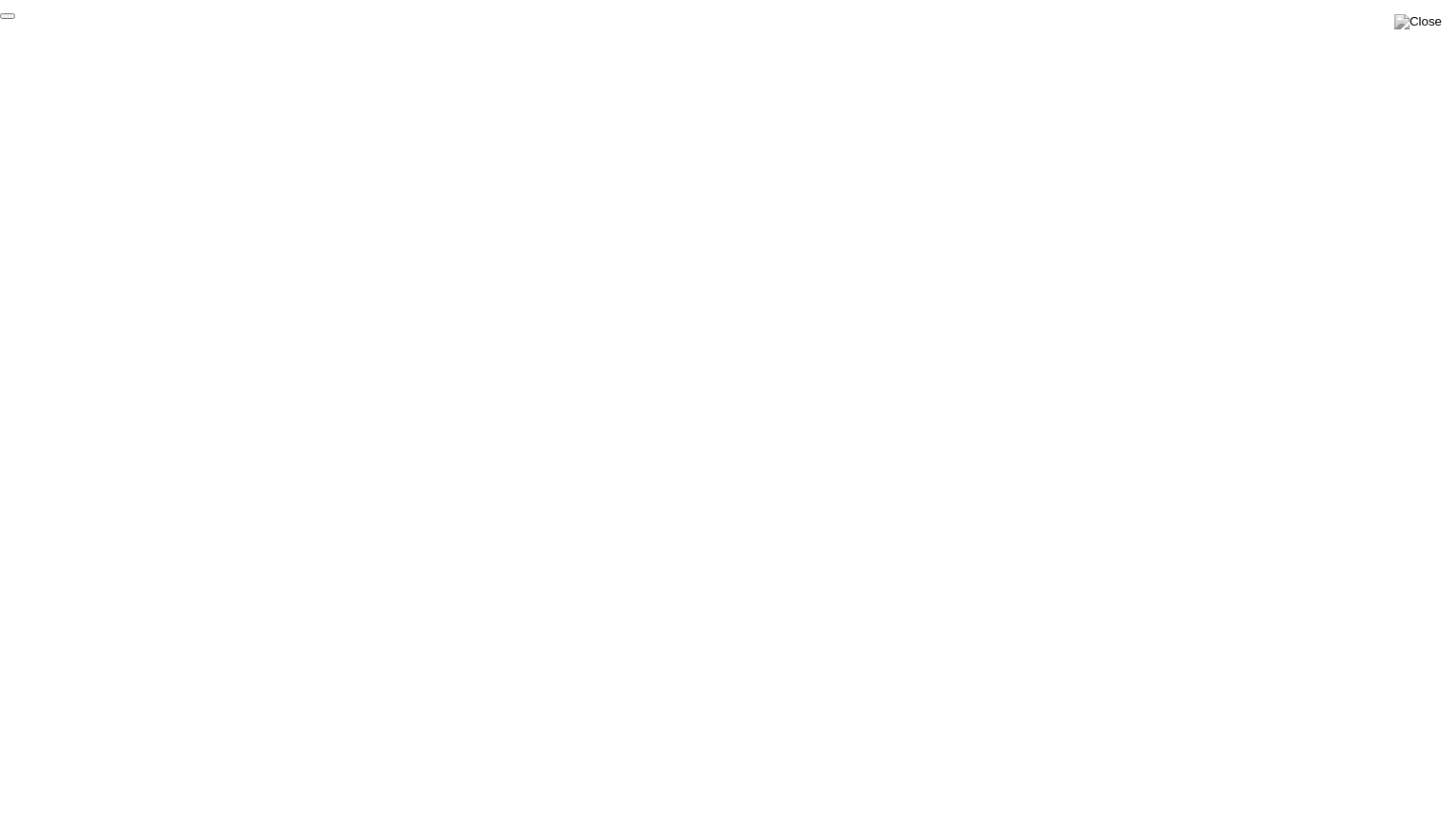 click on "End Proctoring Session" 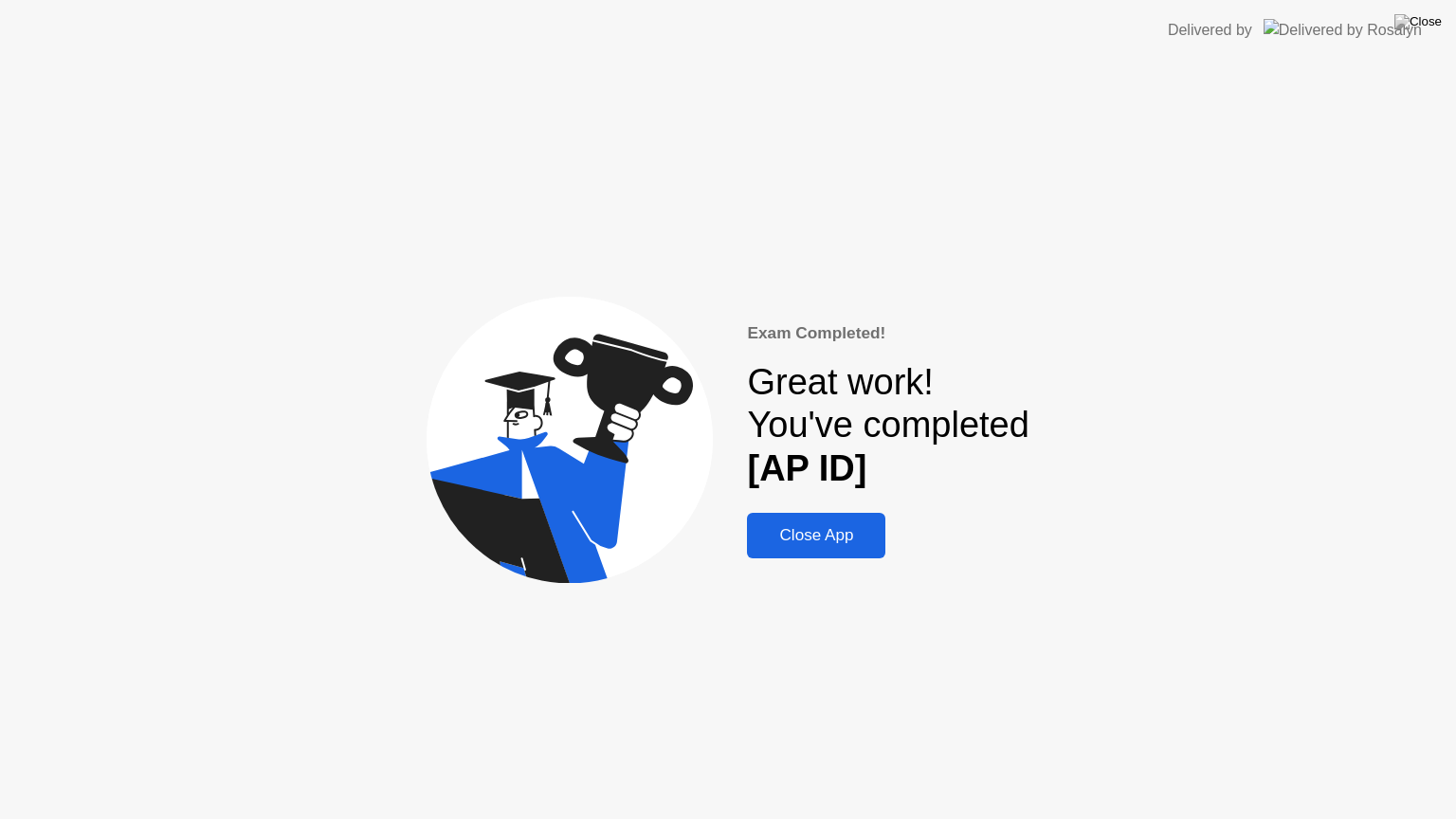 click on "Close App" 